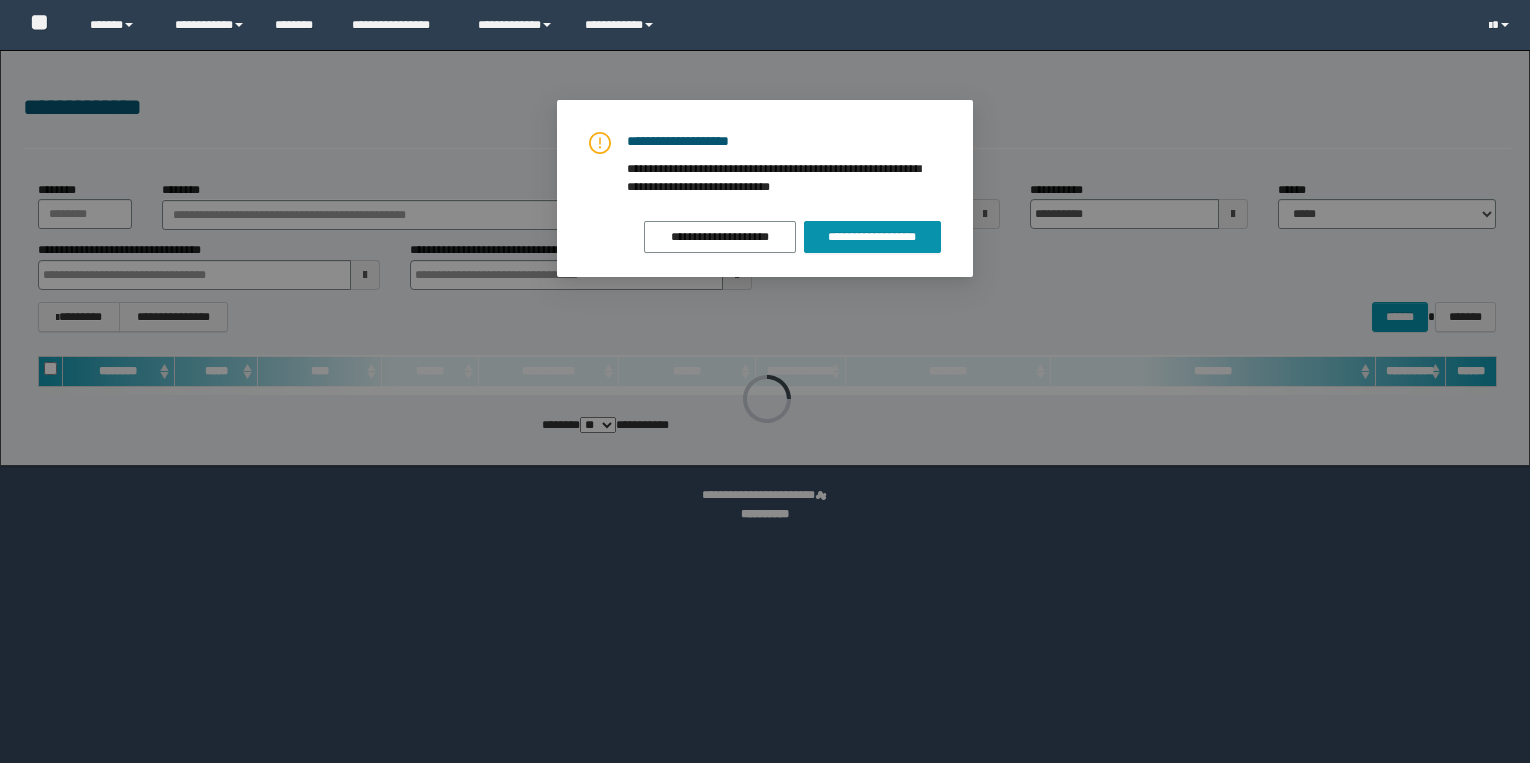 scroll, scrollTop: 0, scrollLeft: 0, axis: both 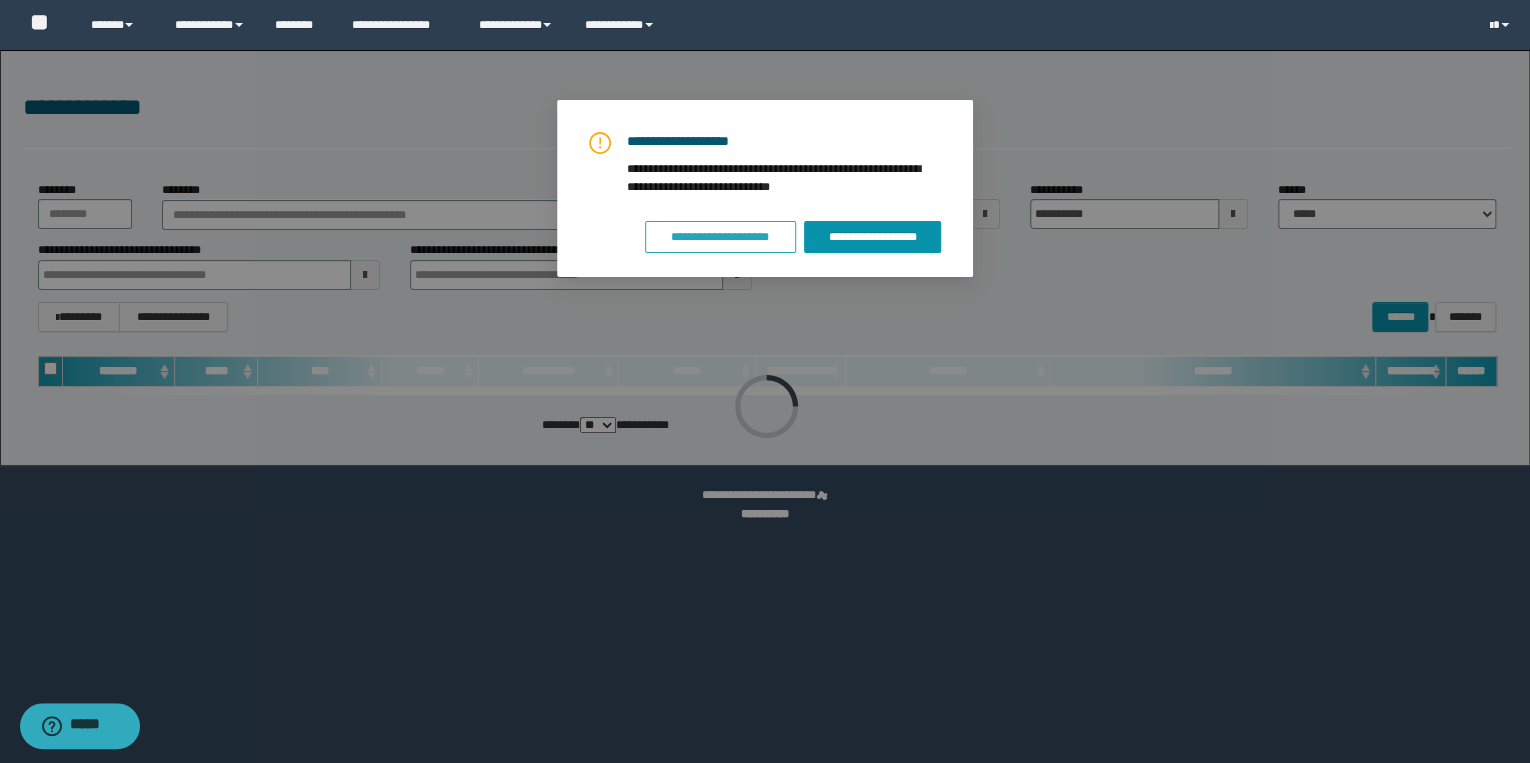drag, startPoint x: 814, startPoint y: 239, endPoint x: 728, endPoint y: 245, distance: 86.209045 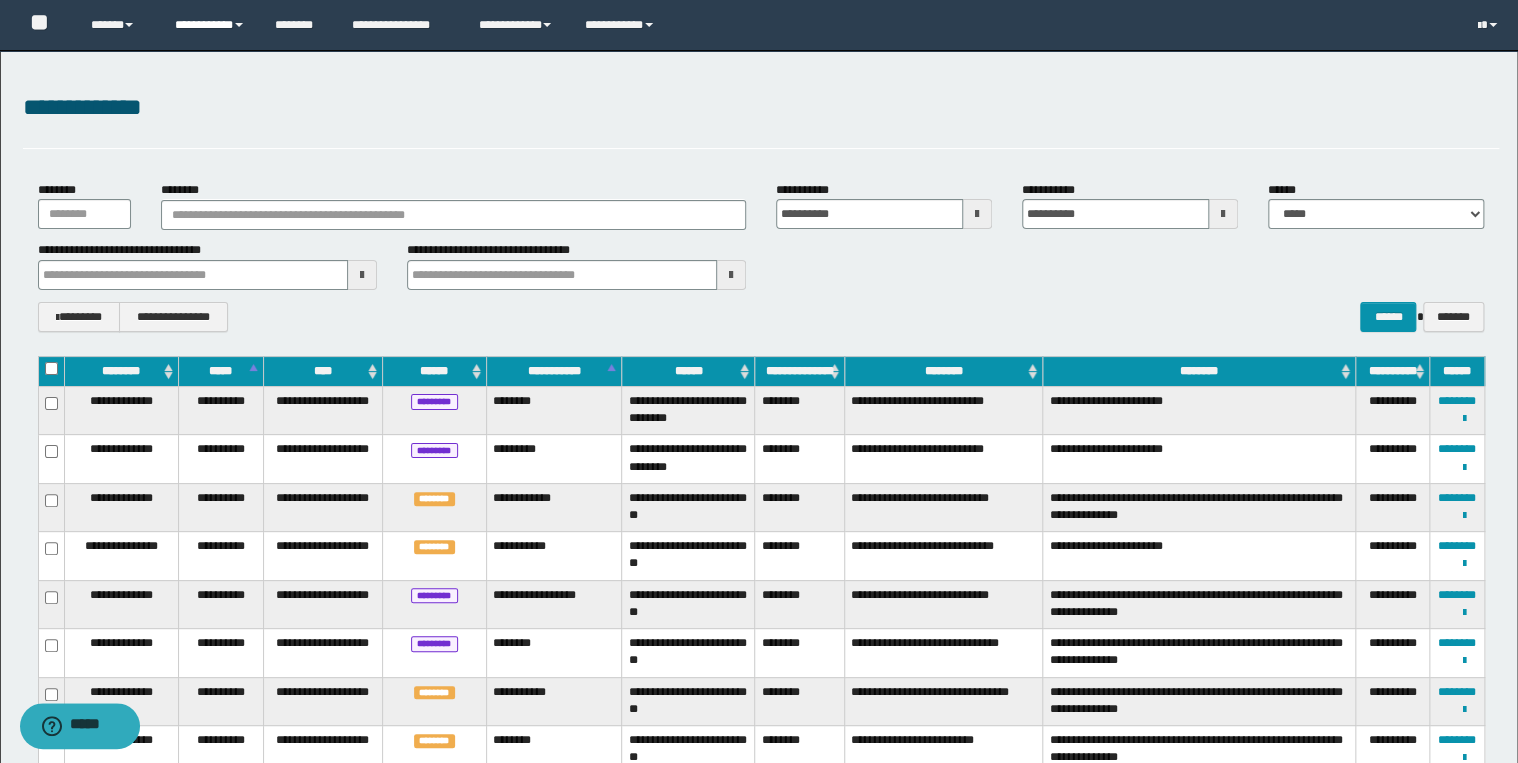 click on "**********" at bounding box center [210, 25] 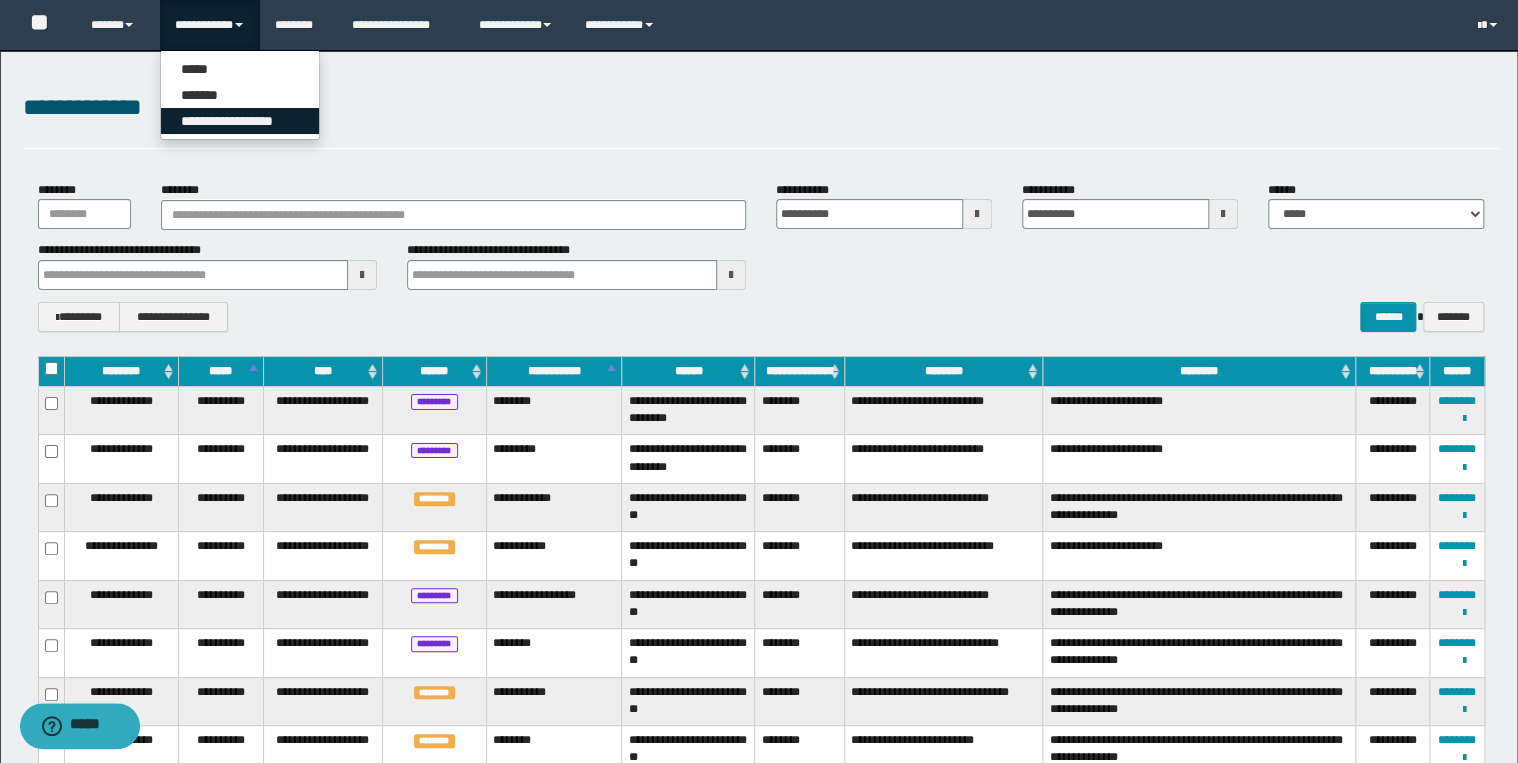 click on "**********" at bounding box center [240, 121] 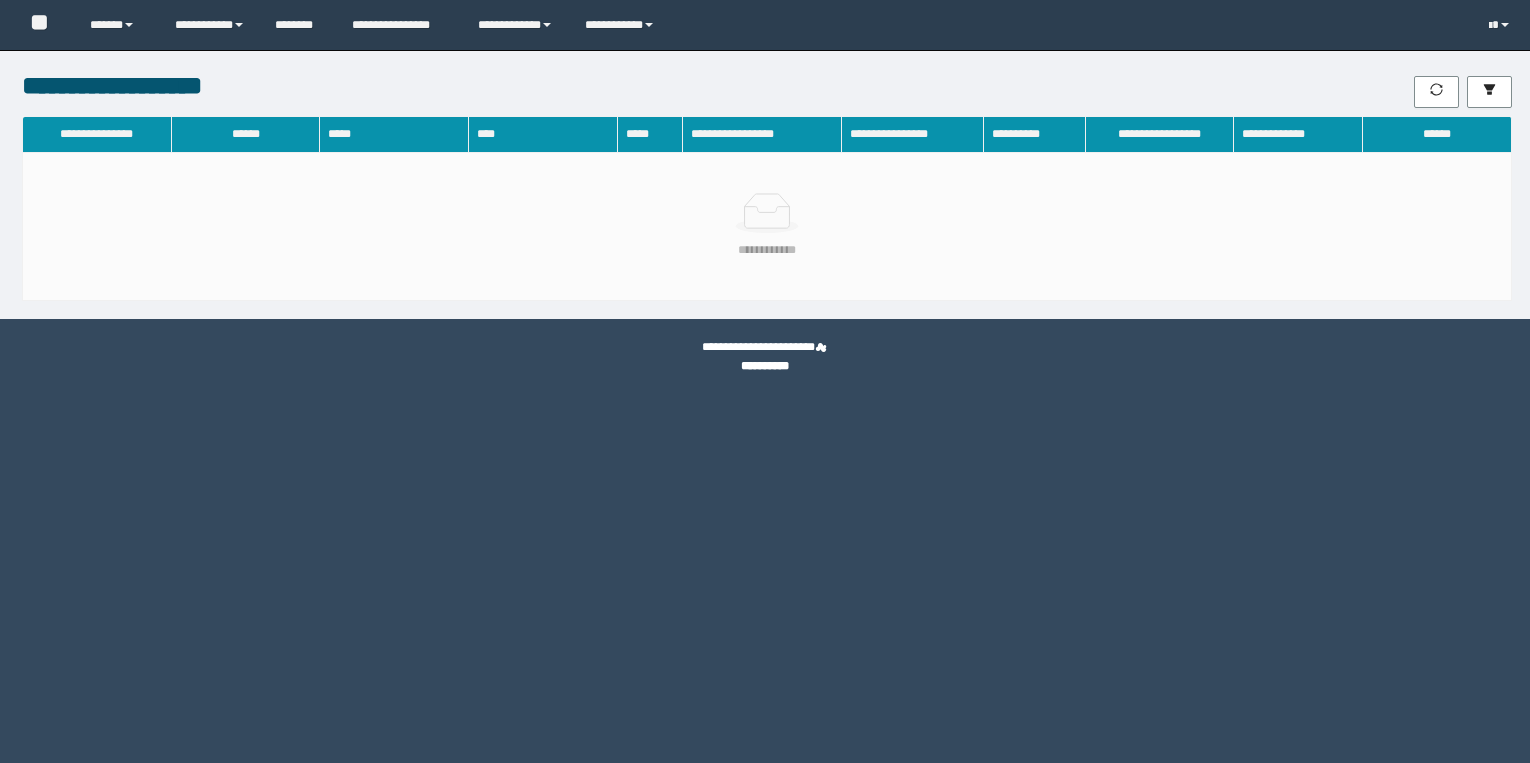 scroll, scrollTop: 0, scrollLeft: 0, axis: both 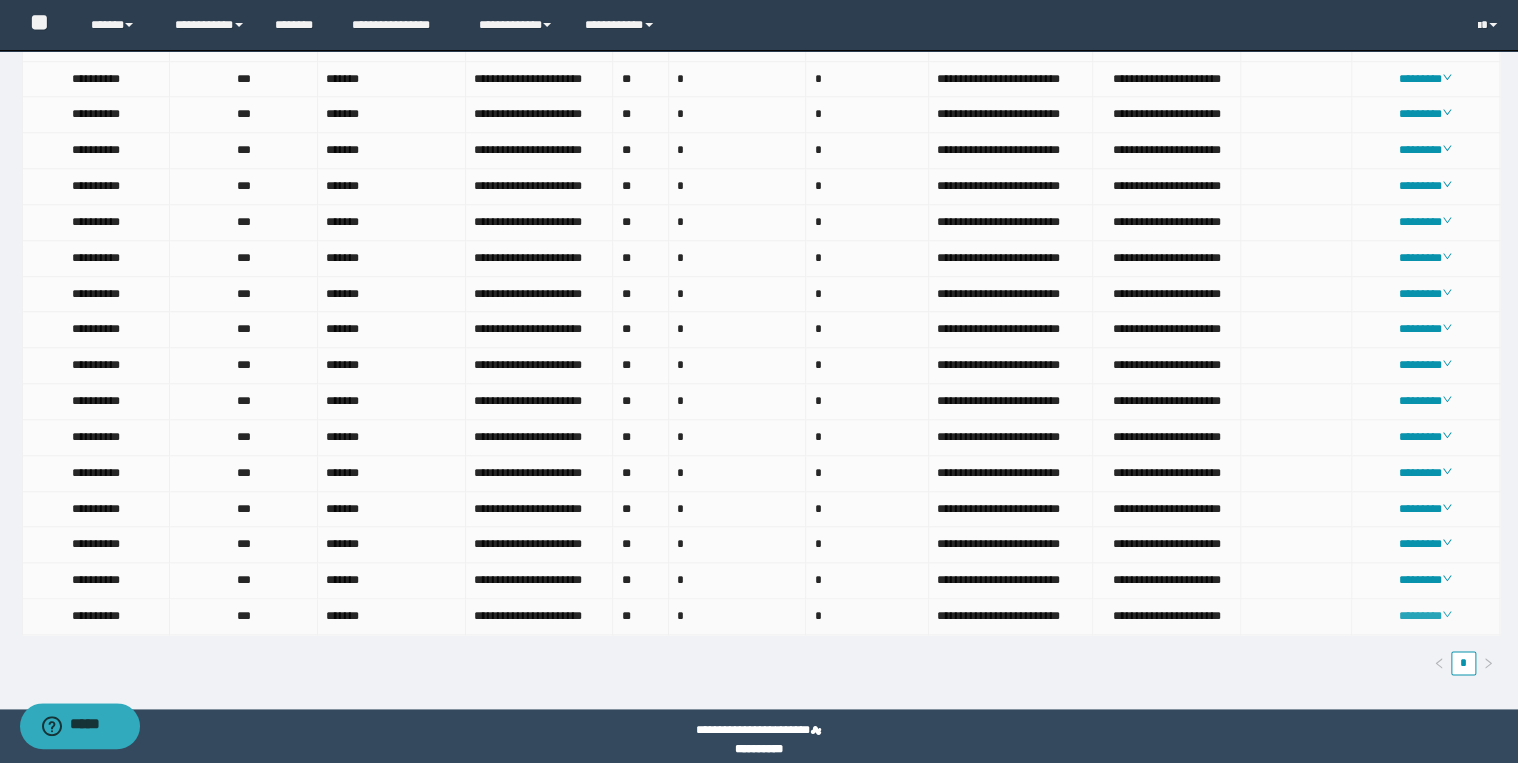 click on "********" at bounding box center (1425, 616) 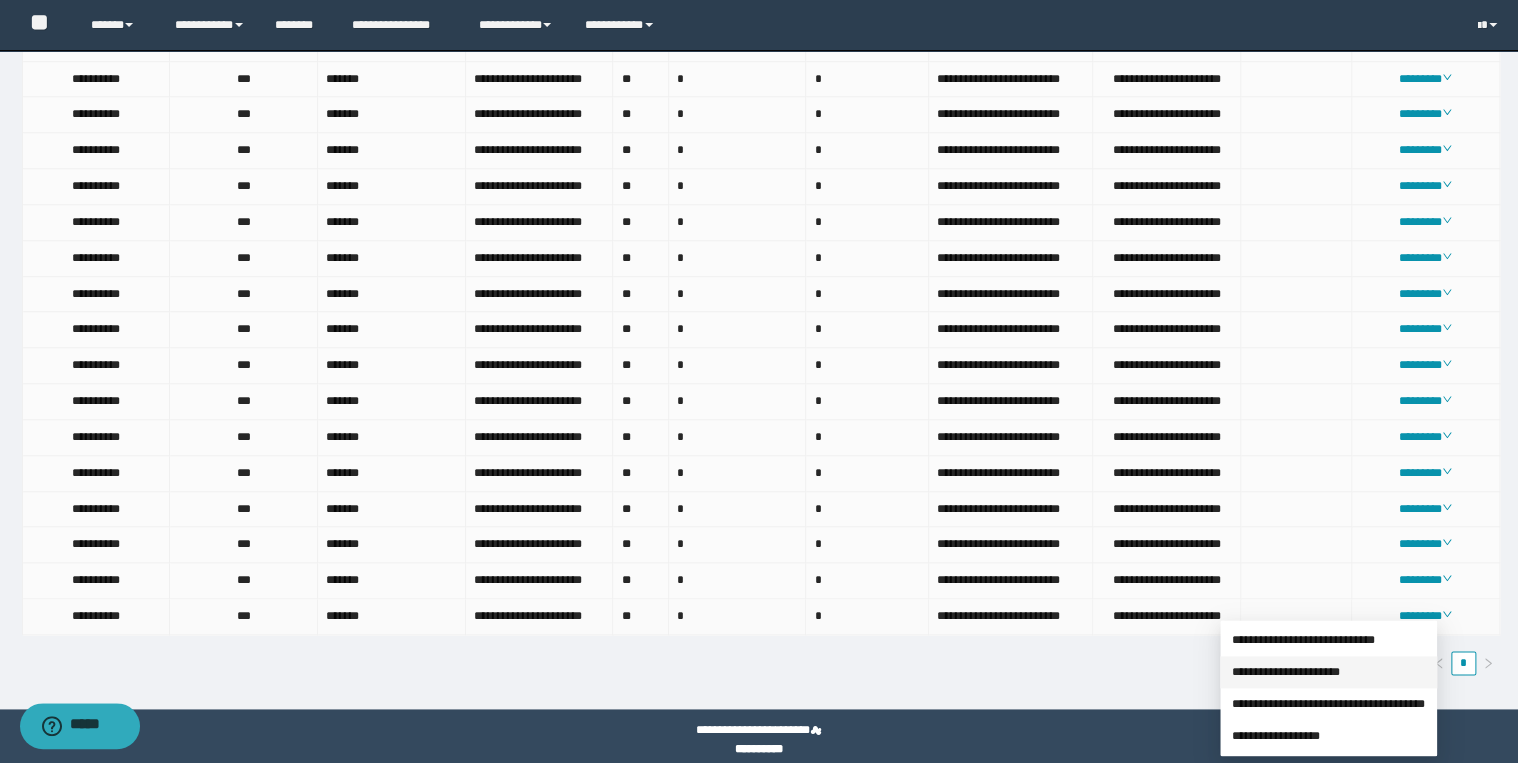 click on "**********" at bounding box center [1286, 672] 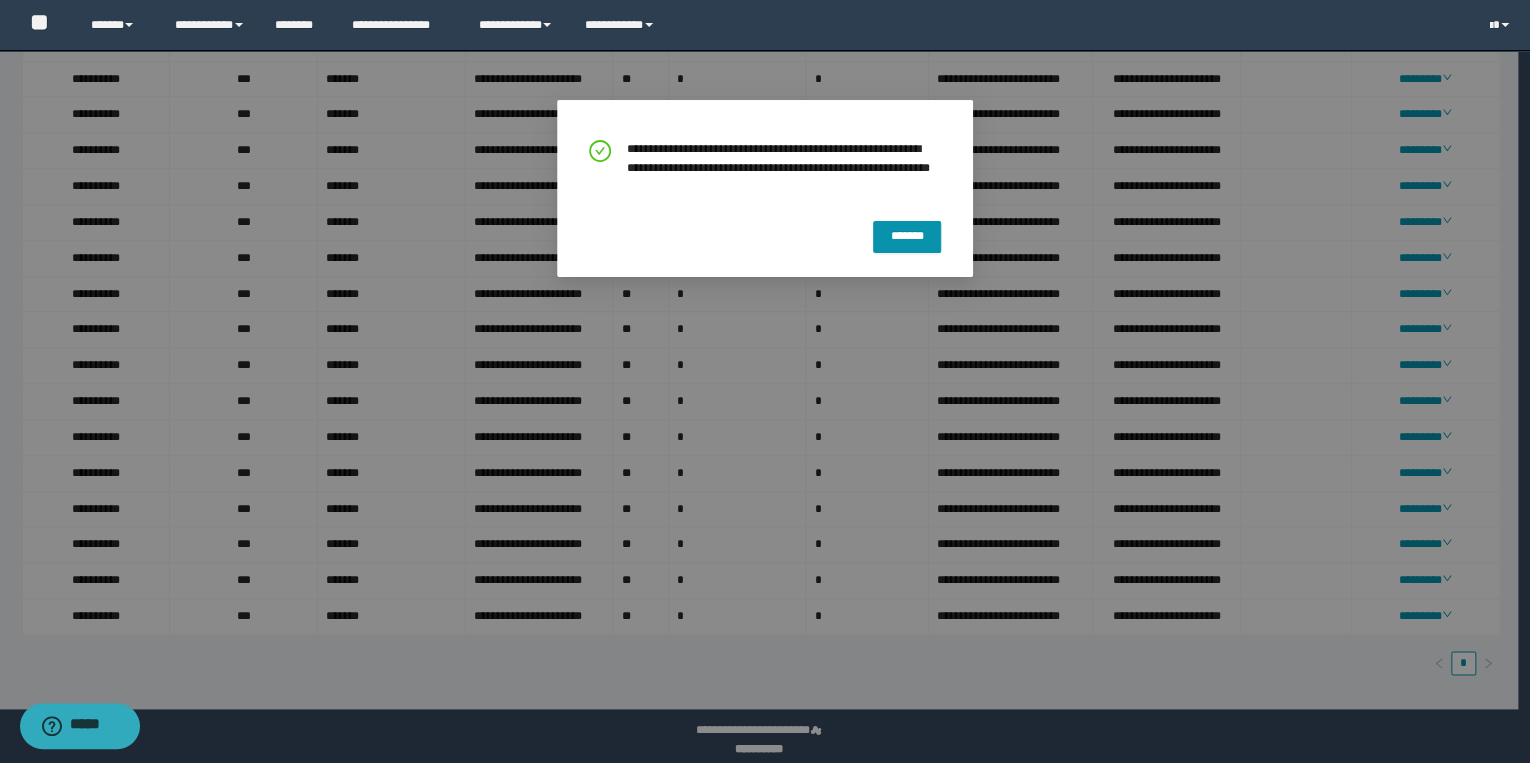 click on "**********" at bounding box center [765, 192] 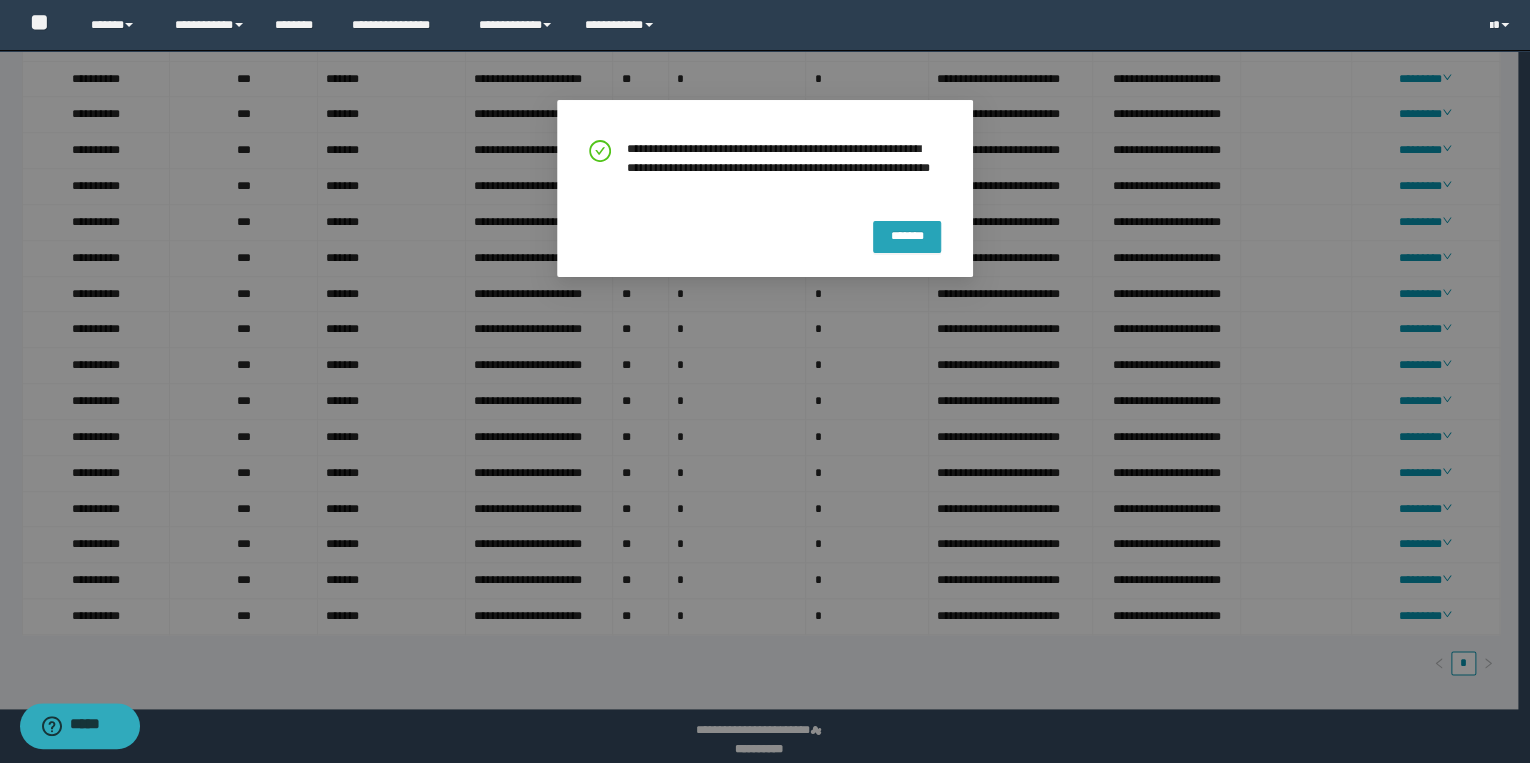 click on "*******" at bounding box center [907, 235] 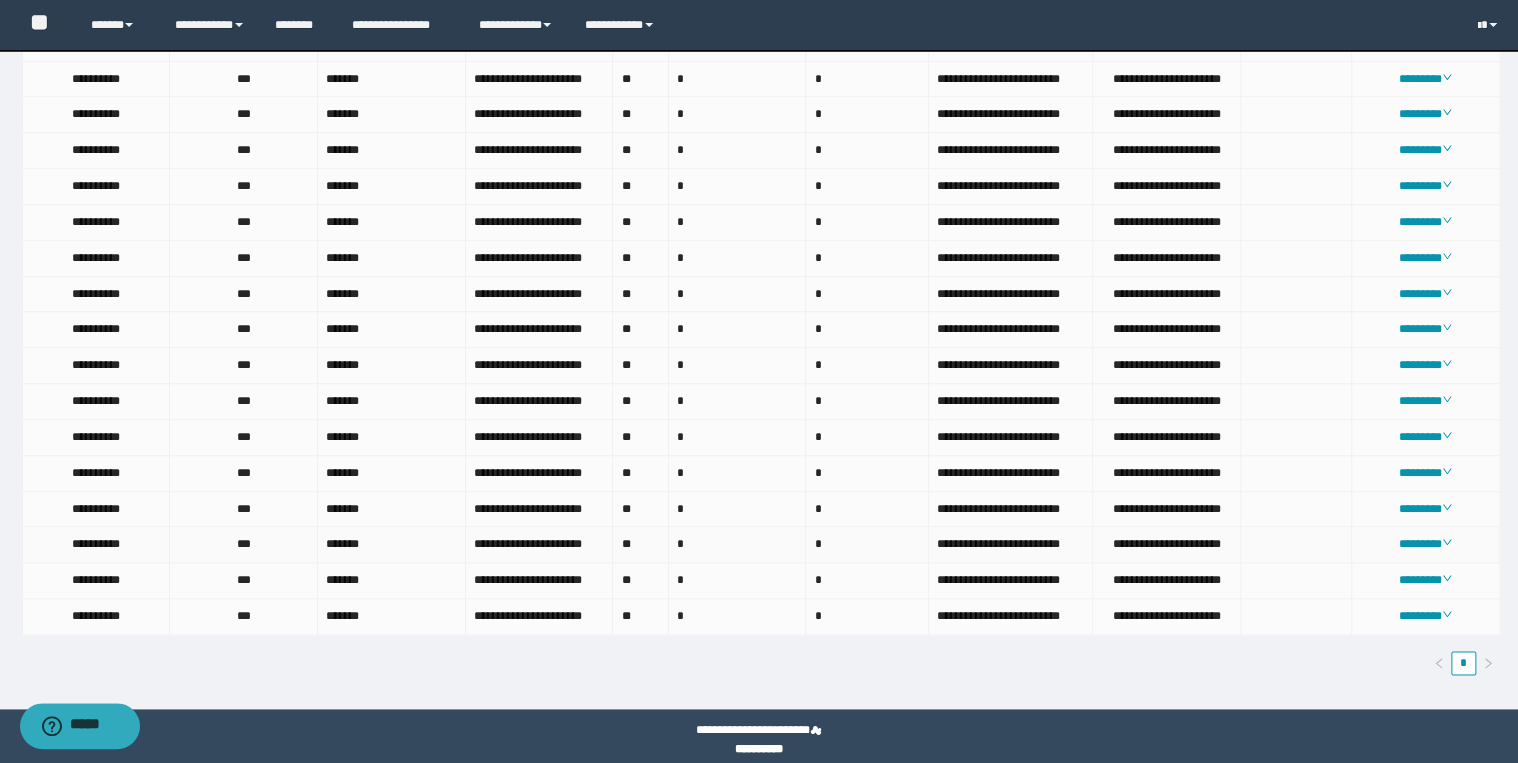 click on "********" at bounding box center (1426, 545) 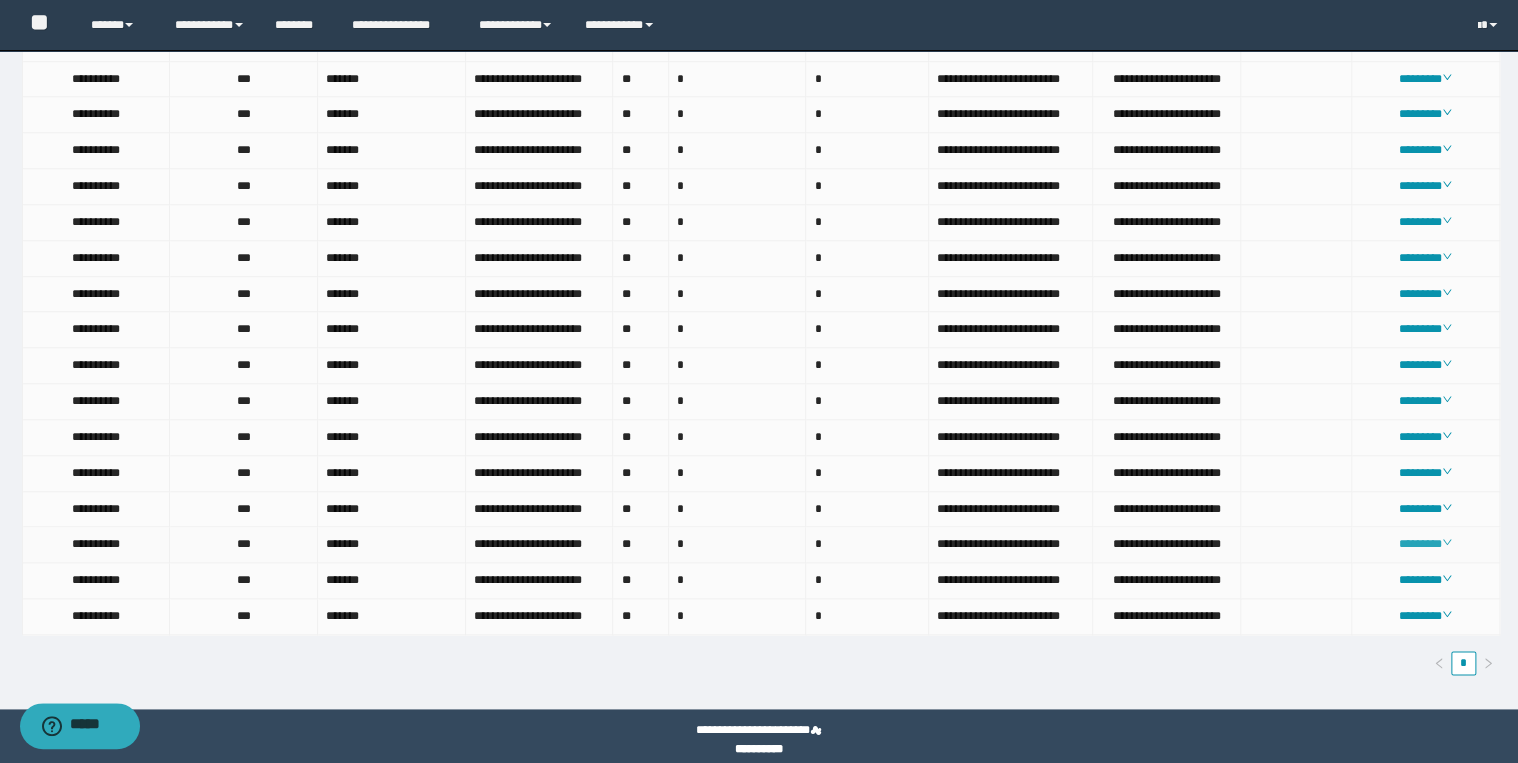 click on "********" at bounding box center [1425, 544] 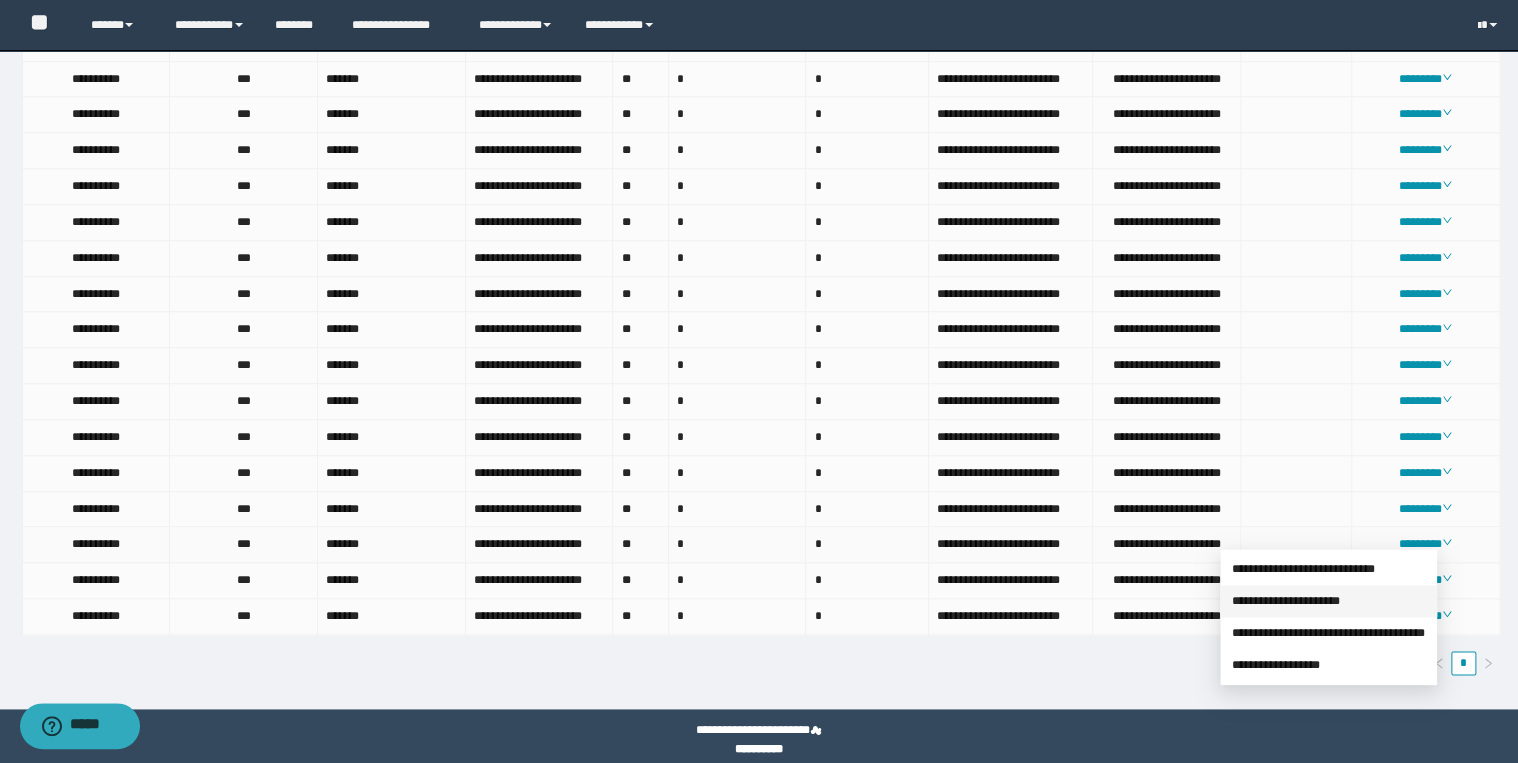 click on "**********" at bounding box center [1286, 601] 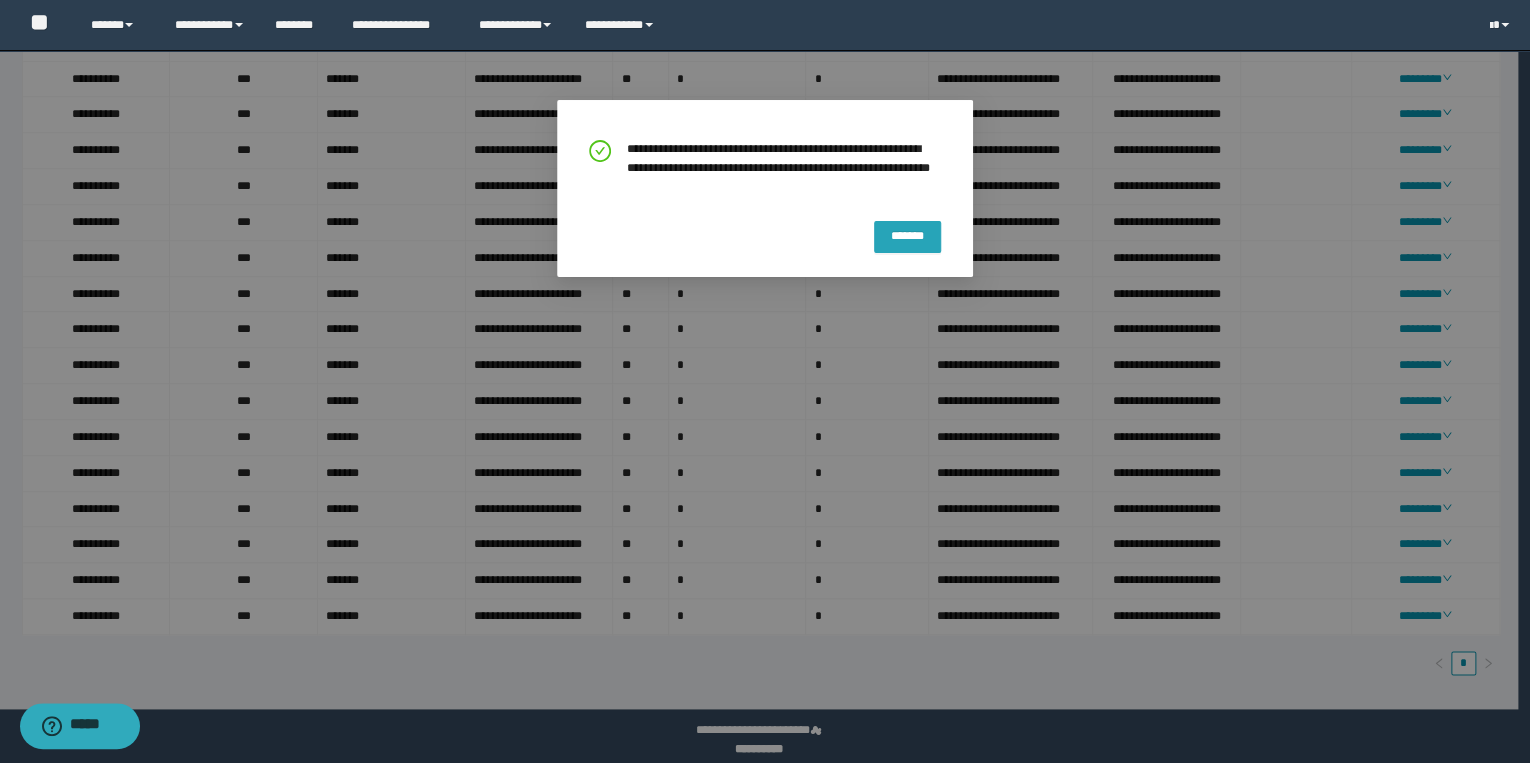click on "*******" at bounding box center [907, 237] 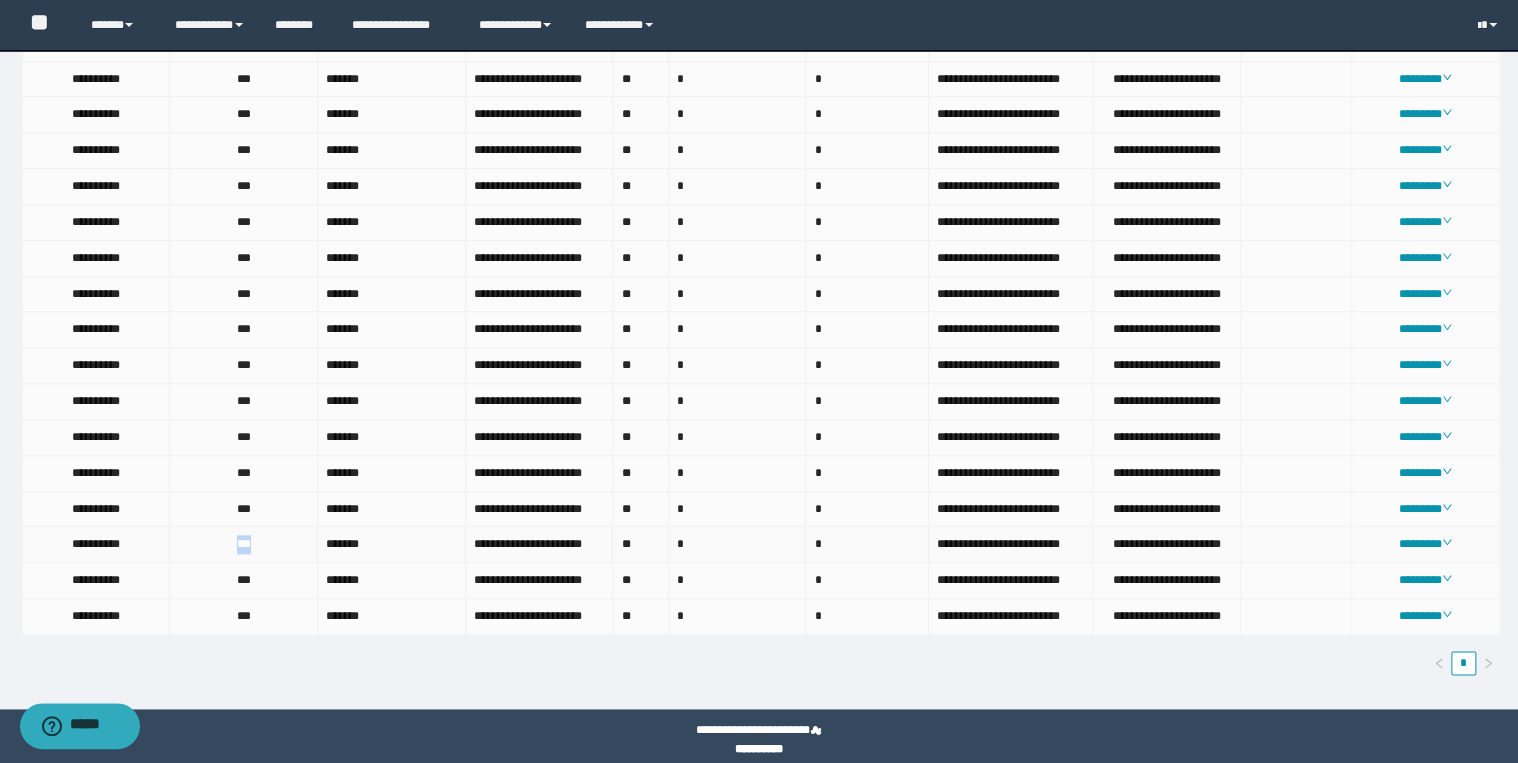 drag, startPoint x: 196, startPoint y: 531, endPoint x: 260, endPoint y: 540, distance: 64.629715 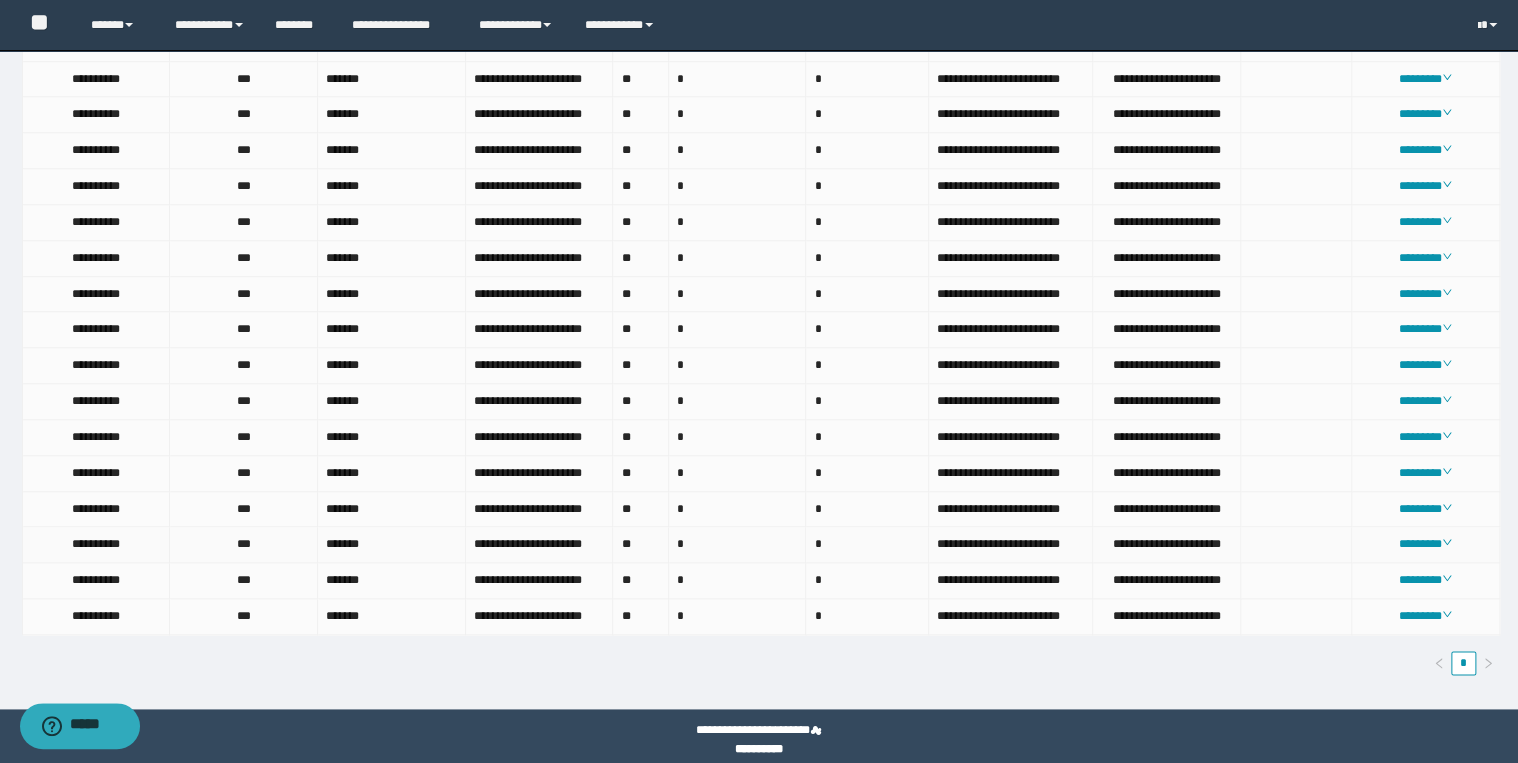 click on "********" at bounding box center (1426, 545) 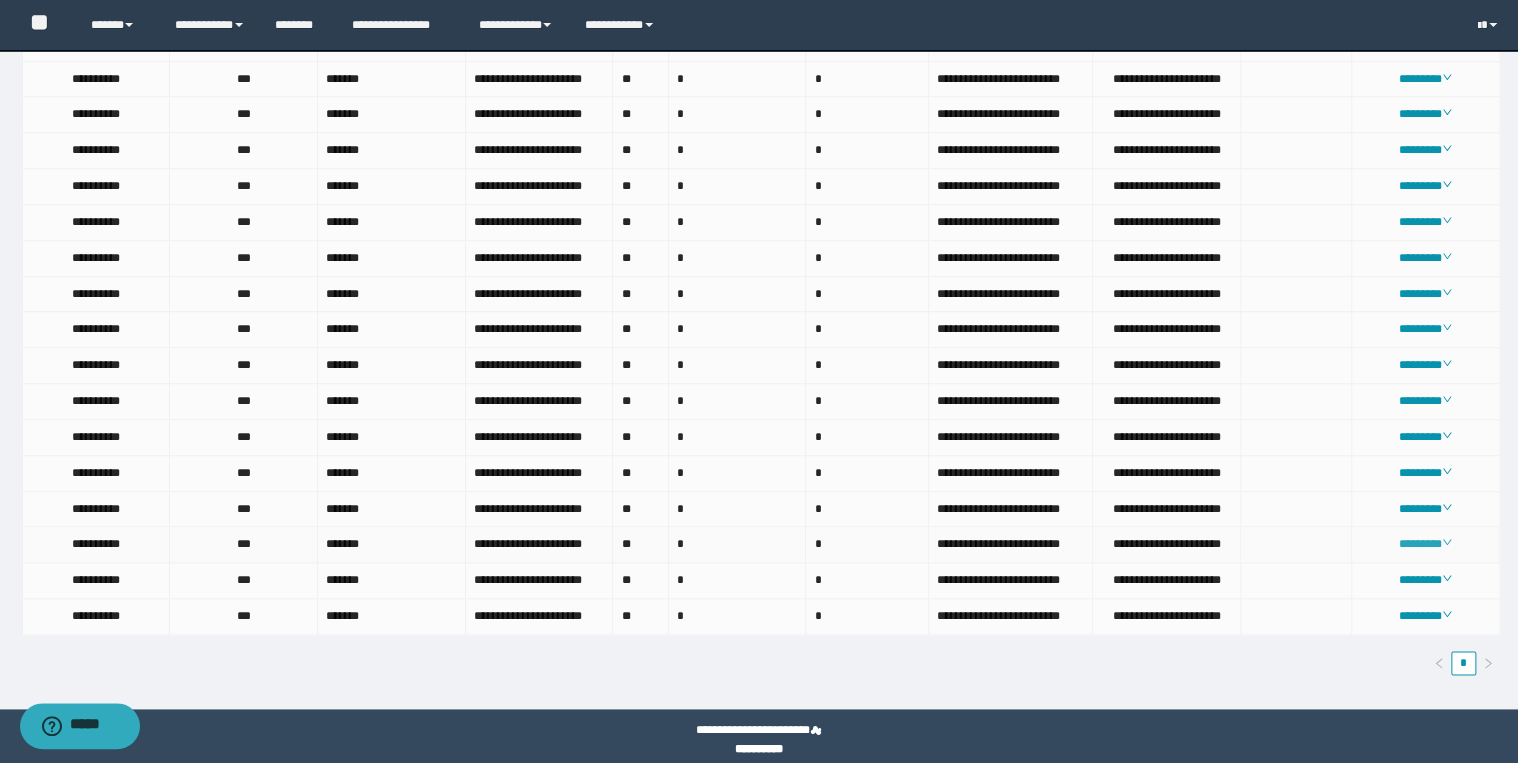 click on "********" at bounding box center [1425, 544] 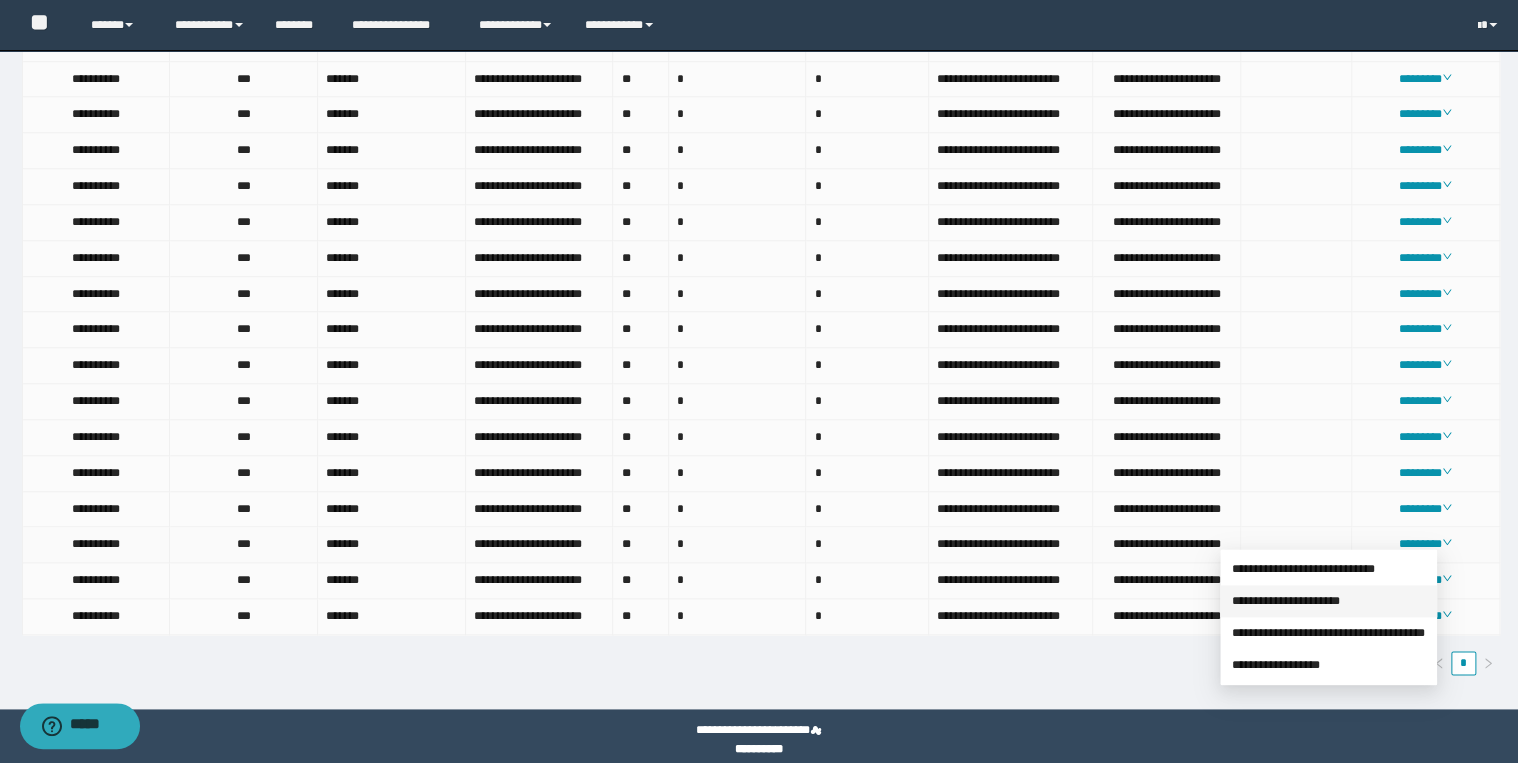 click on "**********" at bounding box center [1286, 601] 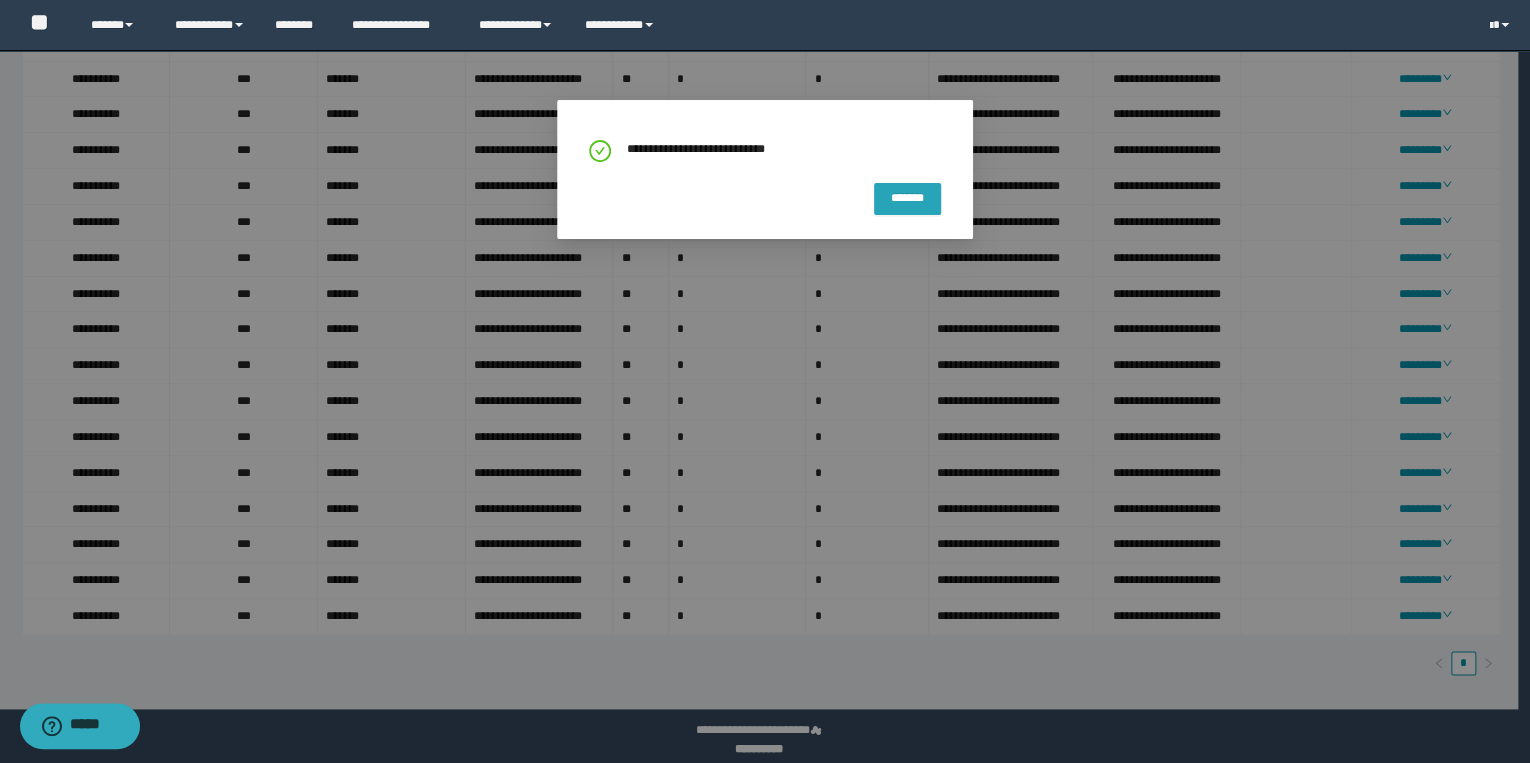 click on "*******" at bounding box center (907, 197) 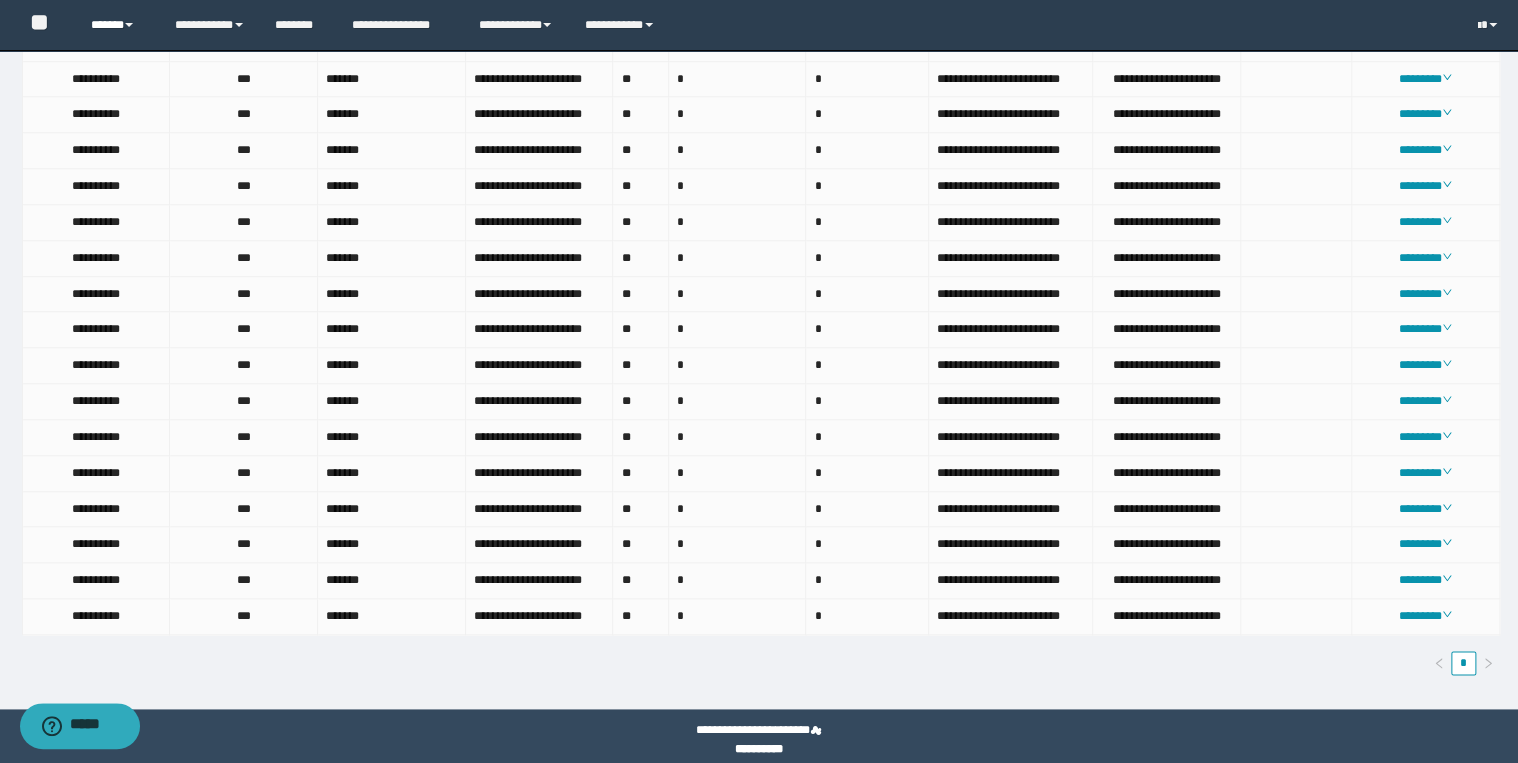 click on "******" at bounding box center [117, 25] 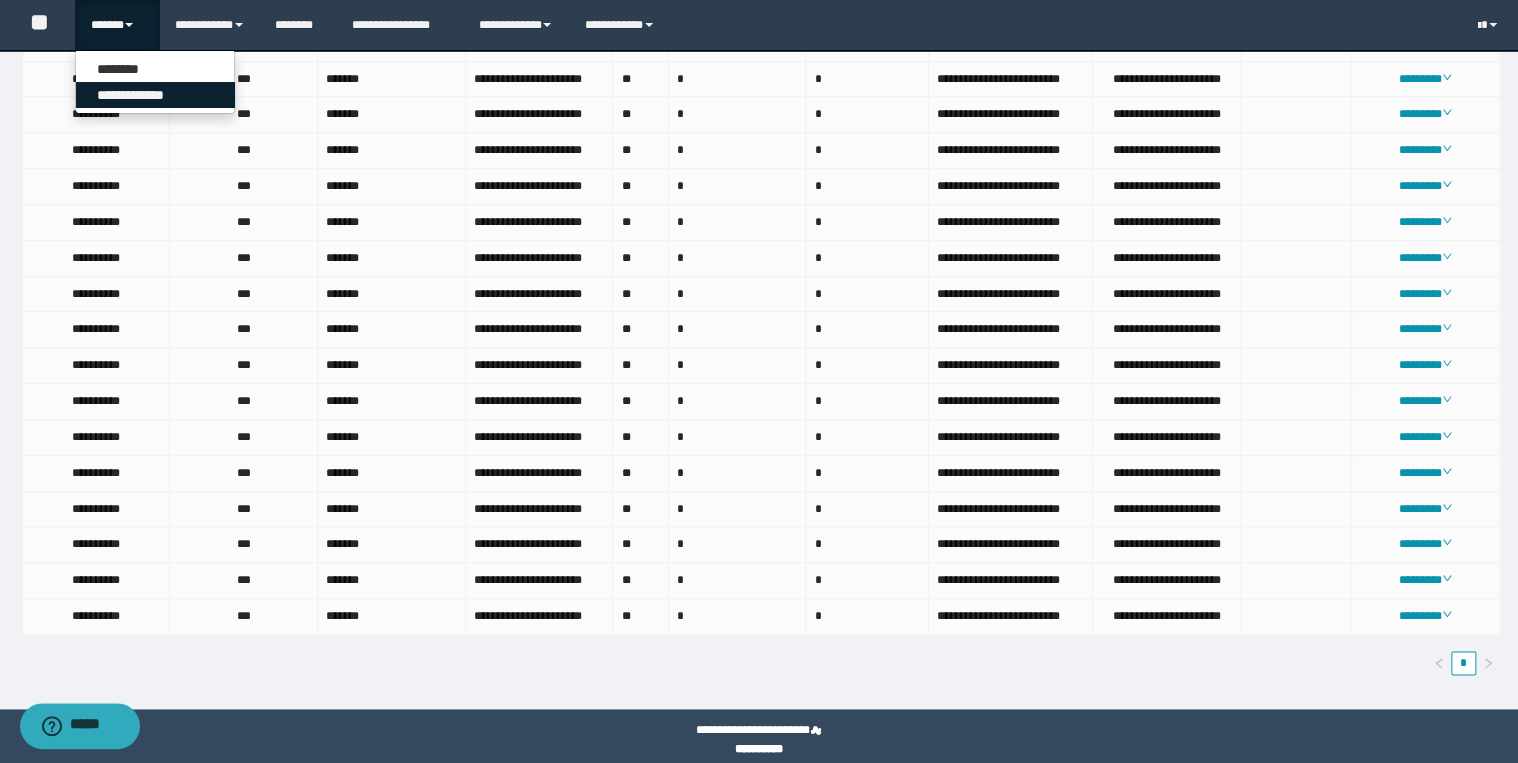 click on "**********" at bounding box center (155, 95) 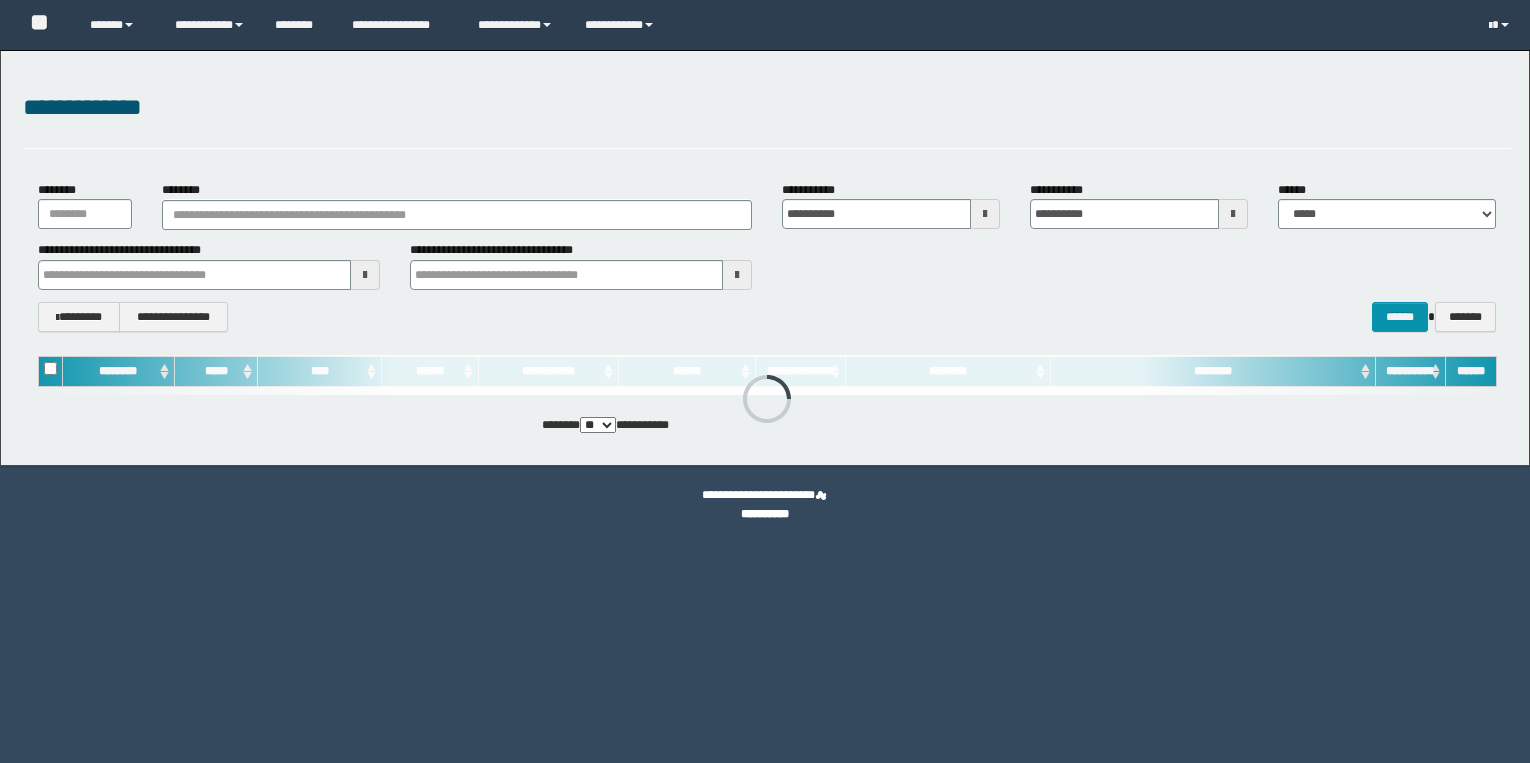 scroll, scrollTop: 0, scrollLeft: 0, axis: both 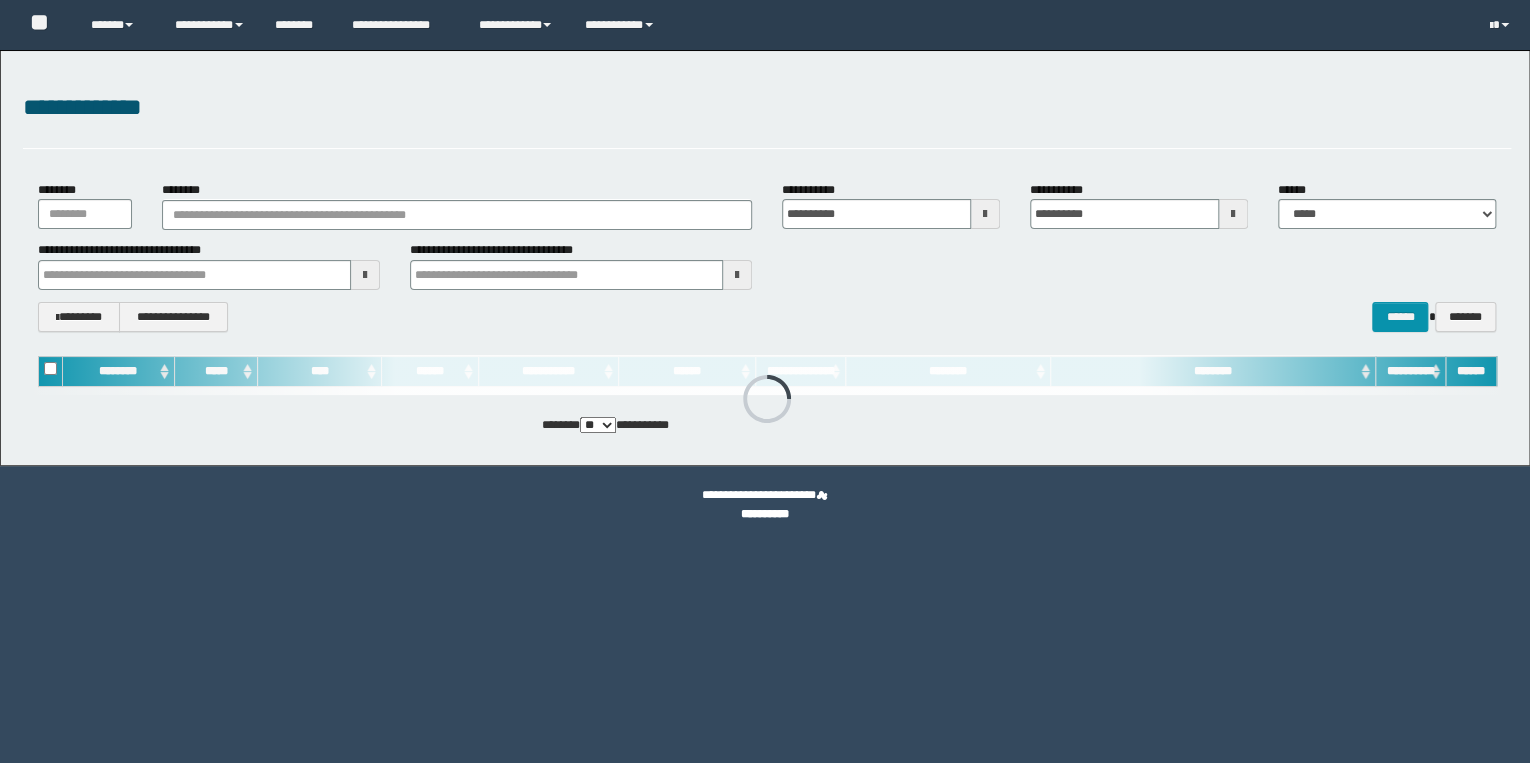 click on "********" at bounding box center [457, 205] 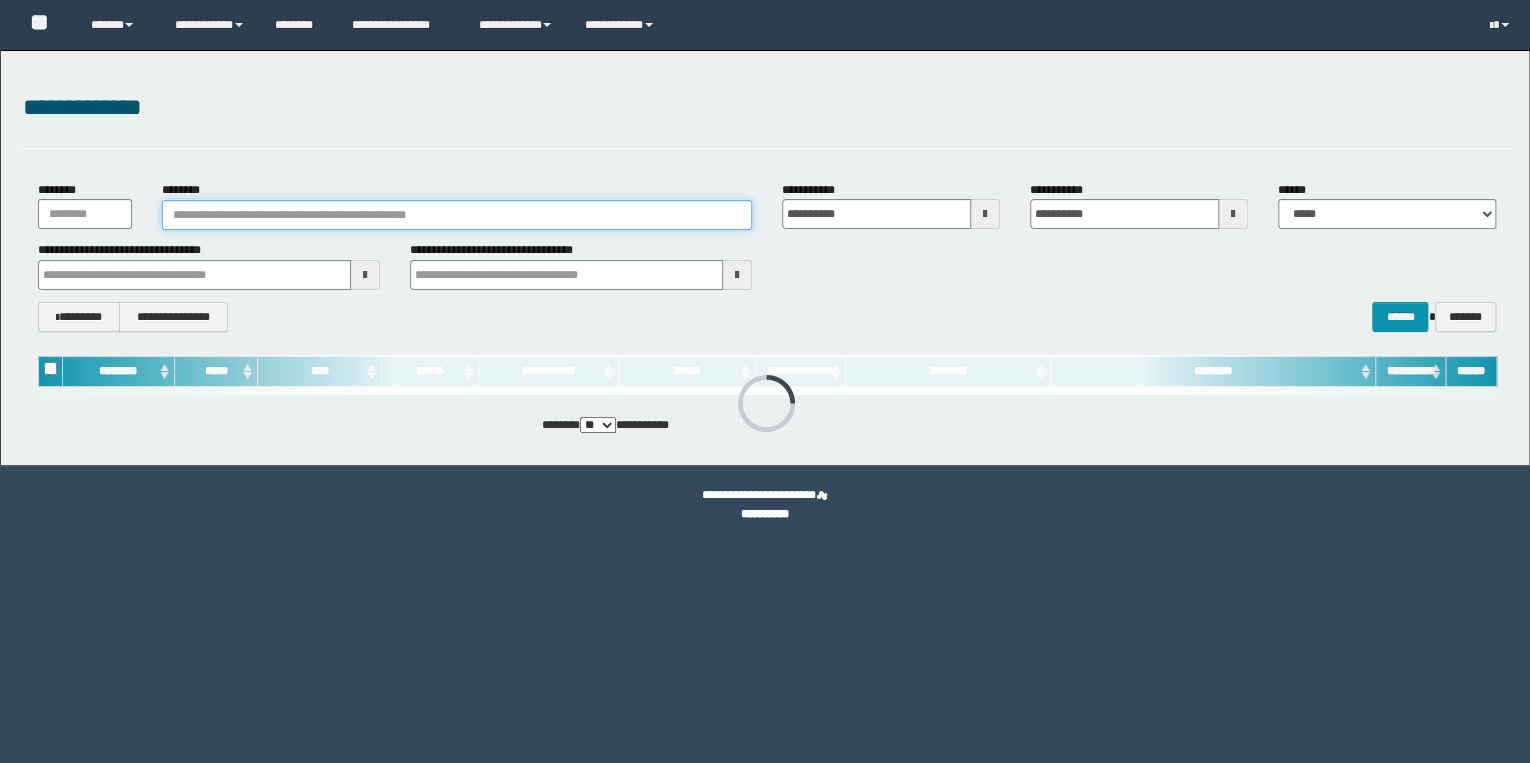 scroll, scrollTop: 0, scrollLeft: 0, axis: both 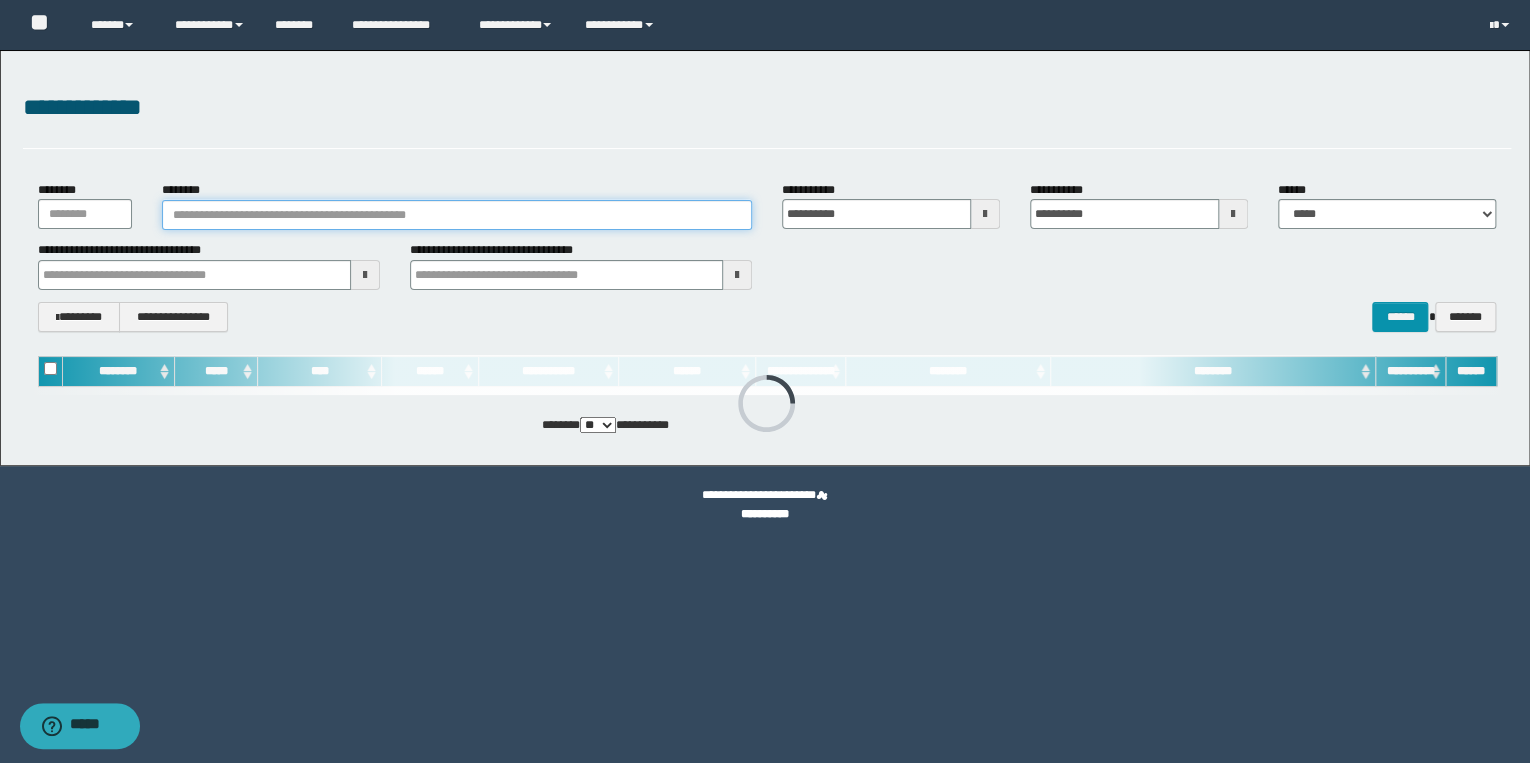 paste on "*******" 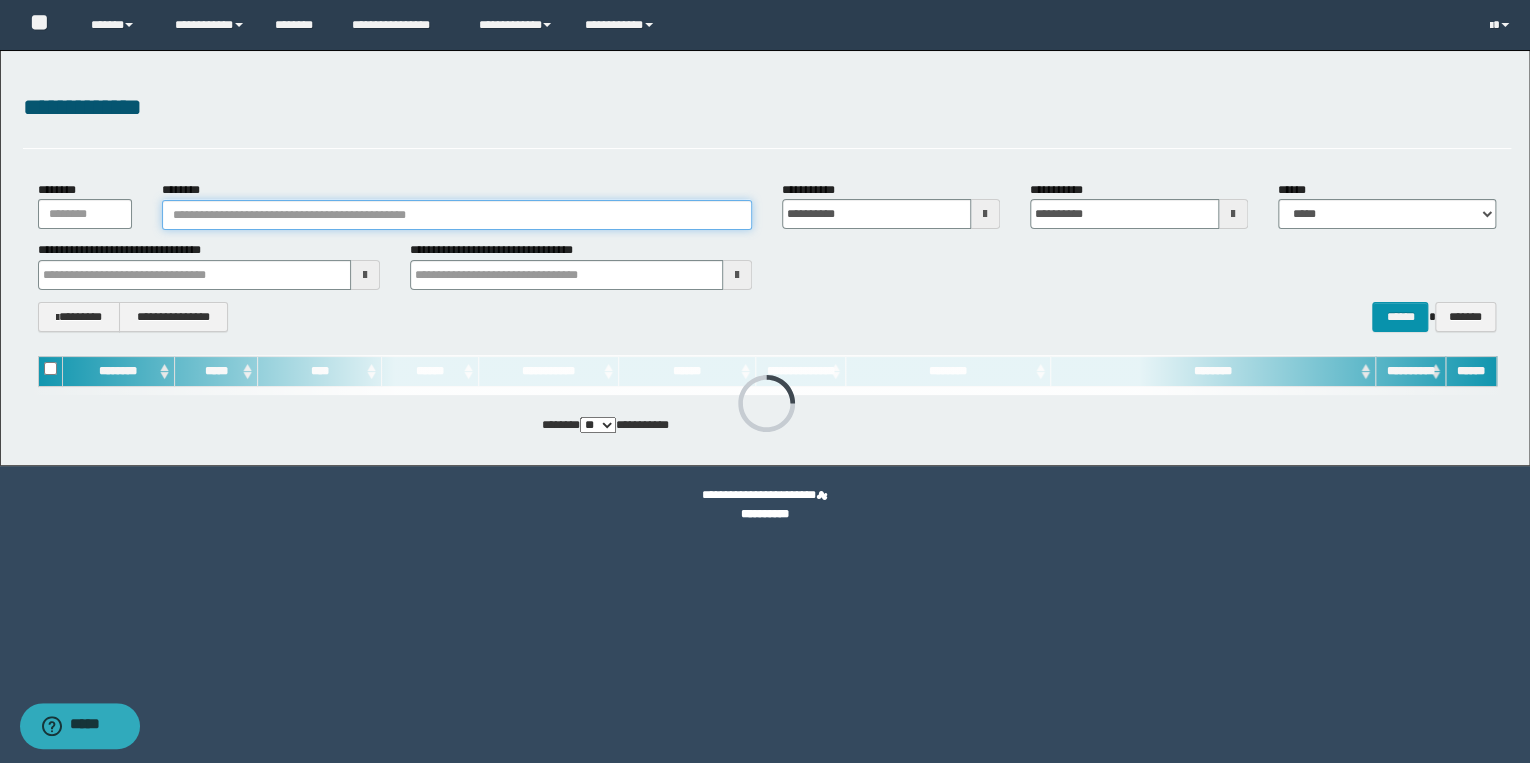 type on "*******" 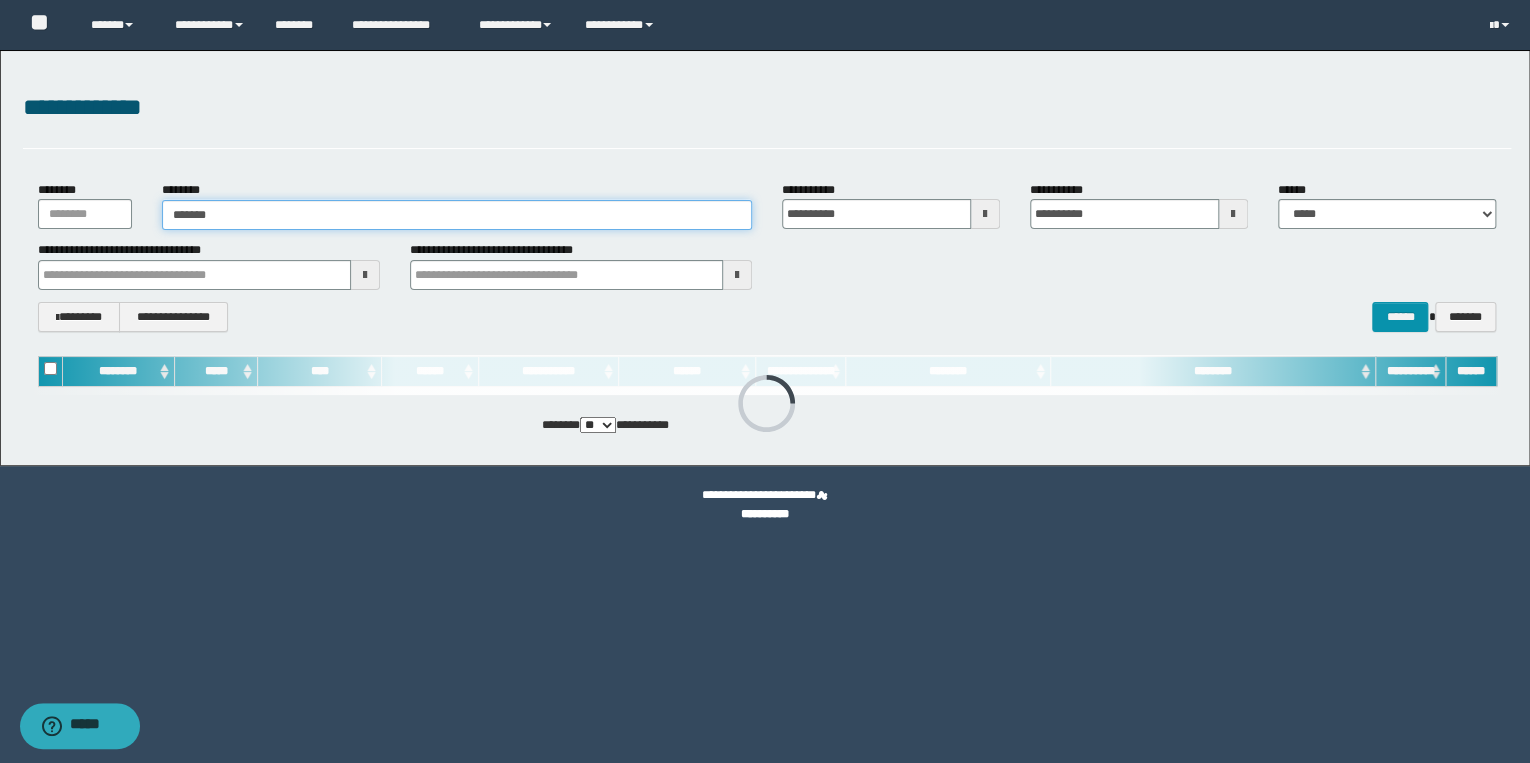 type on "*******" 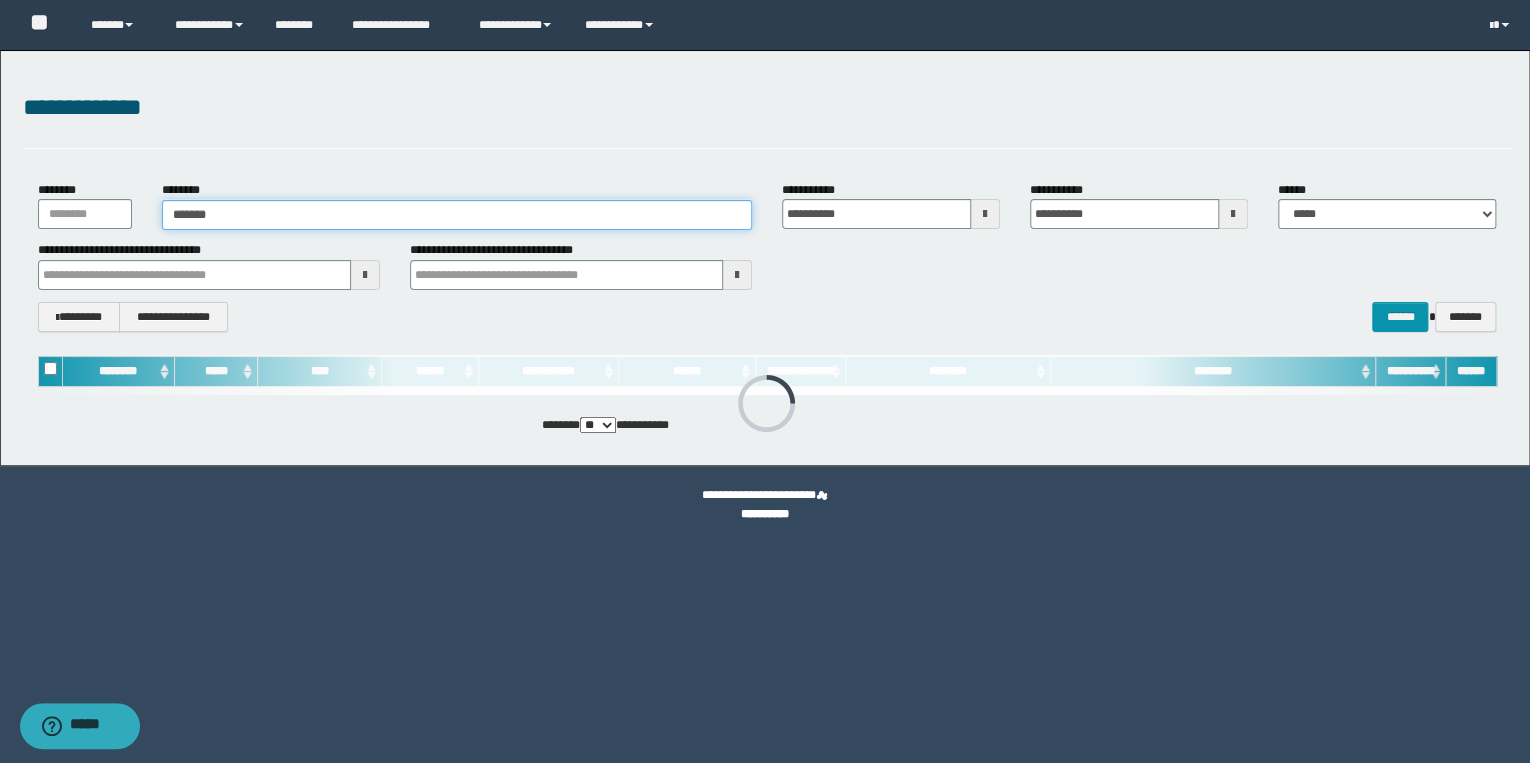 type on "*******" 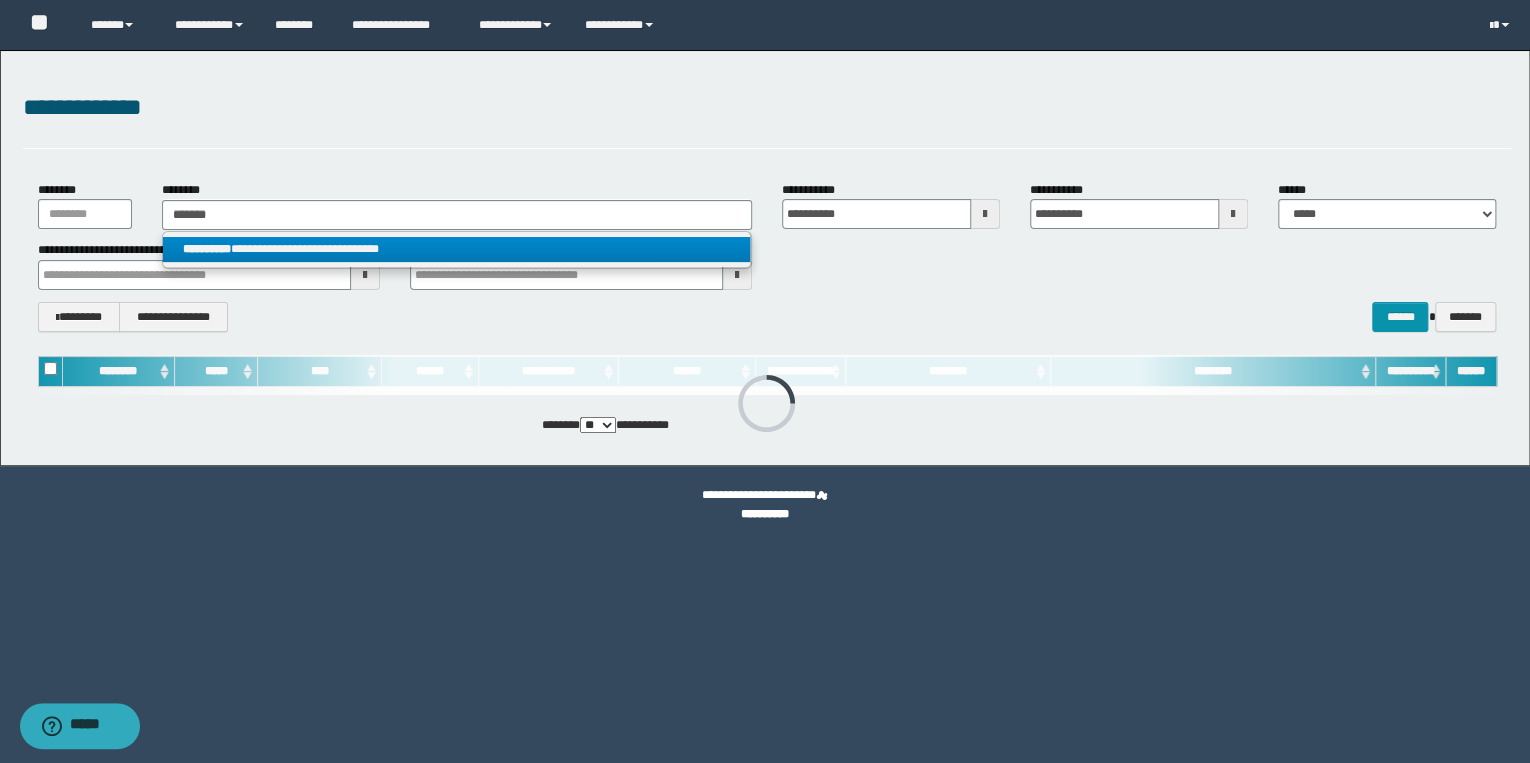 click on "**********" at bounding box center [456, 249] 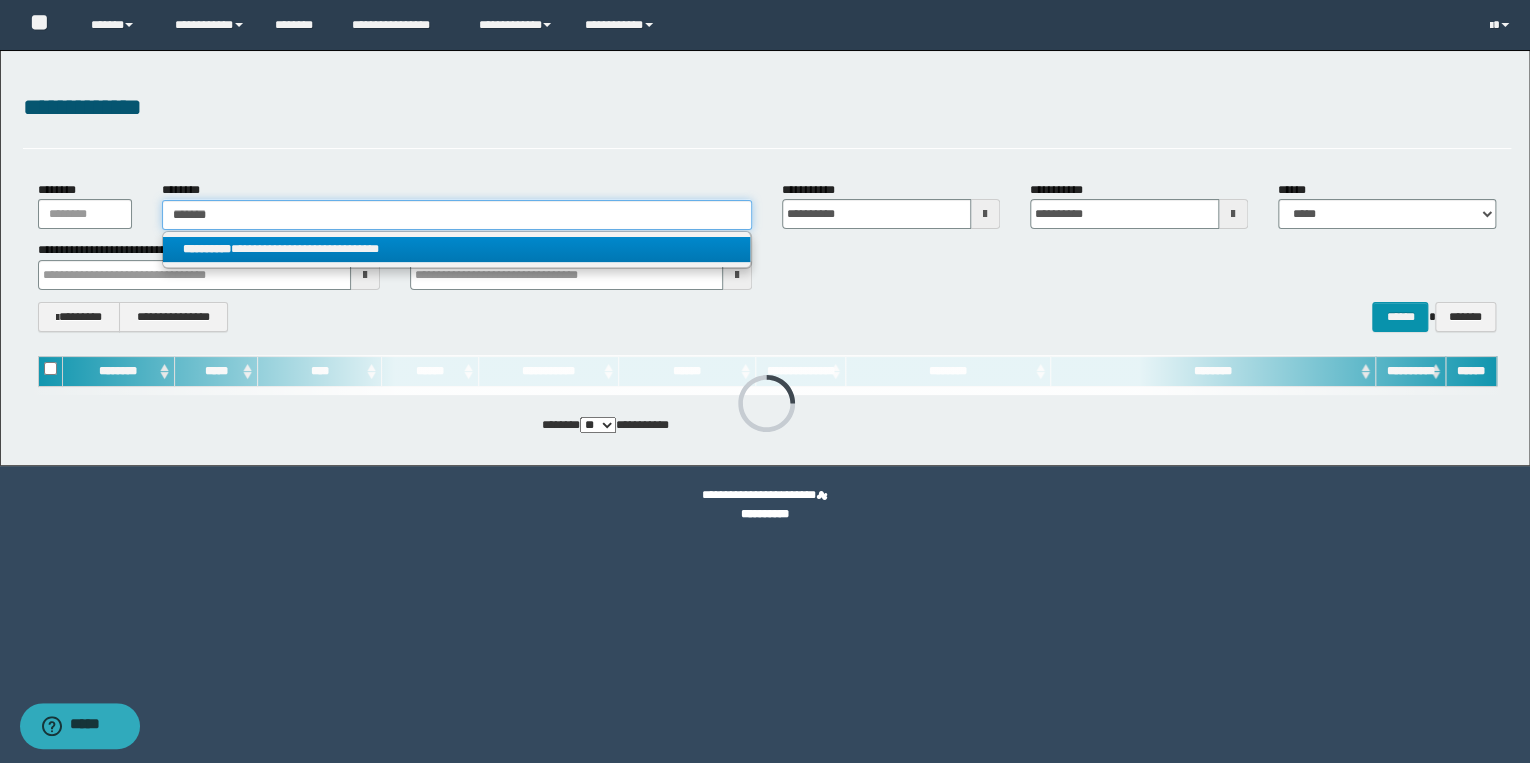 type 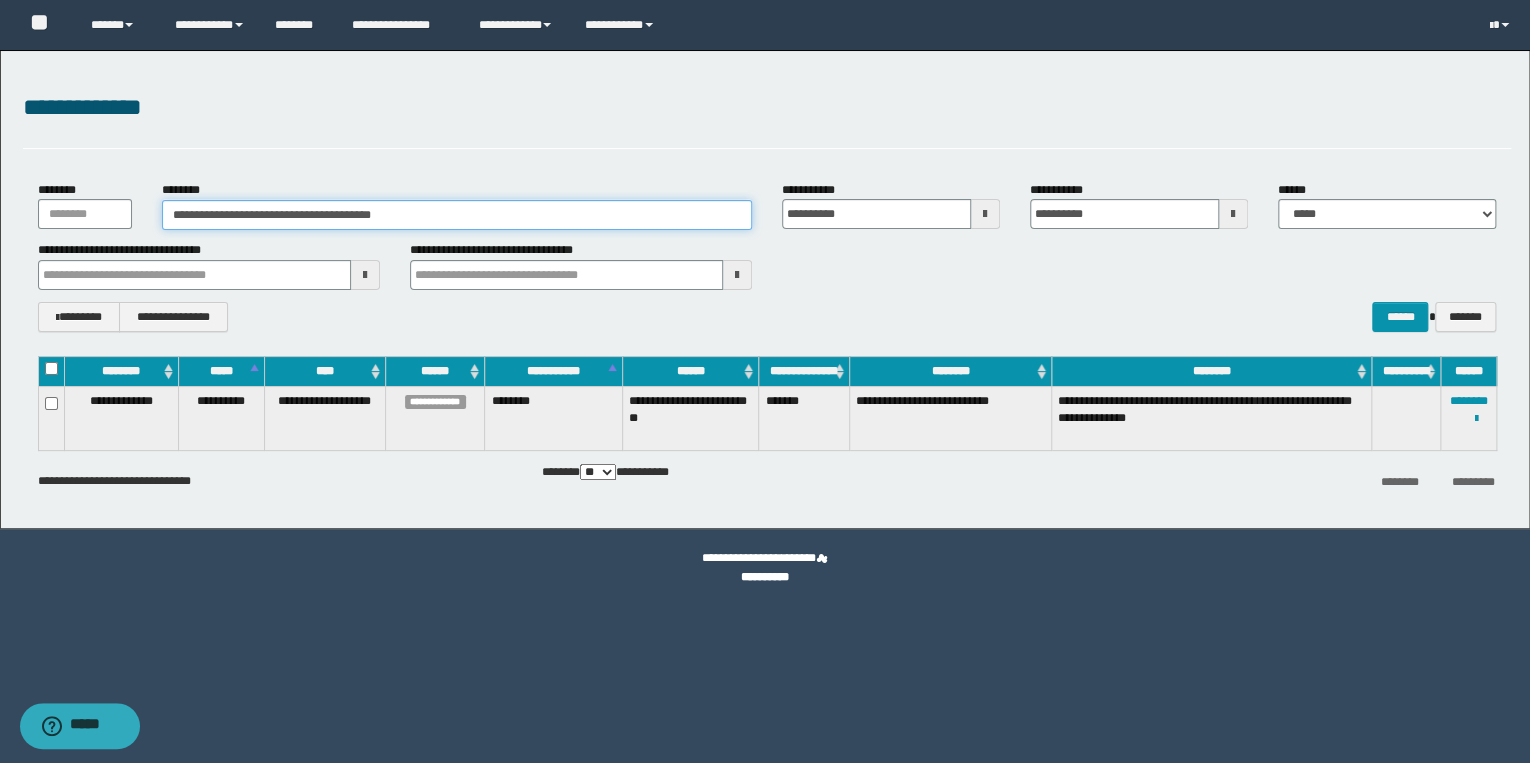 drag, startPoint x: 420, startPoint y: 220, endPoint x: 32, endPoint y: 212, distance: 388.08246 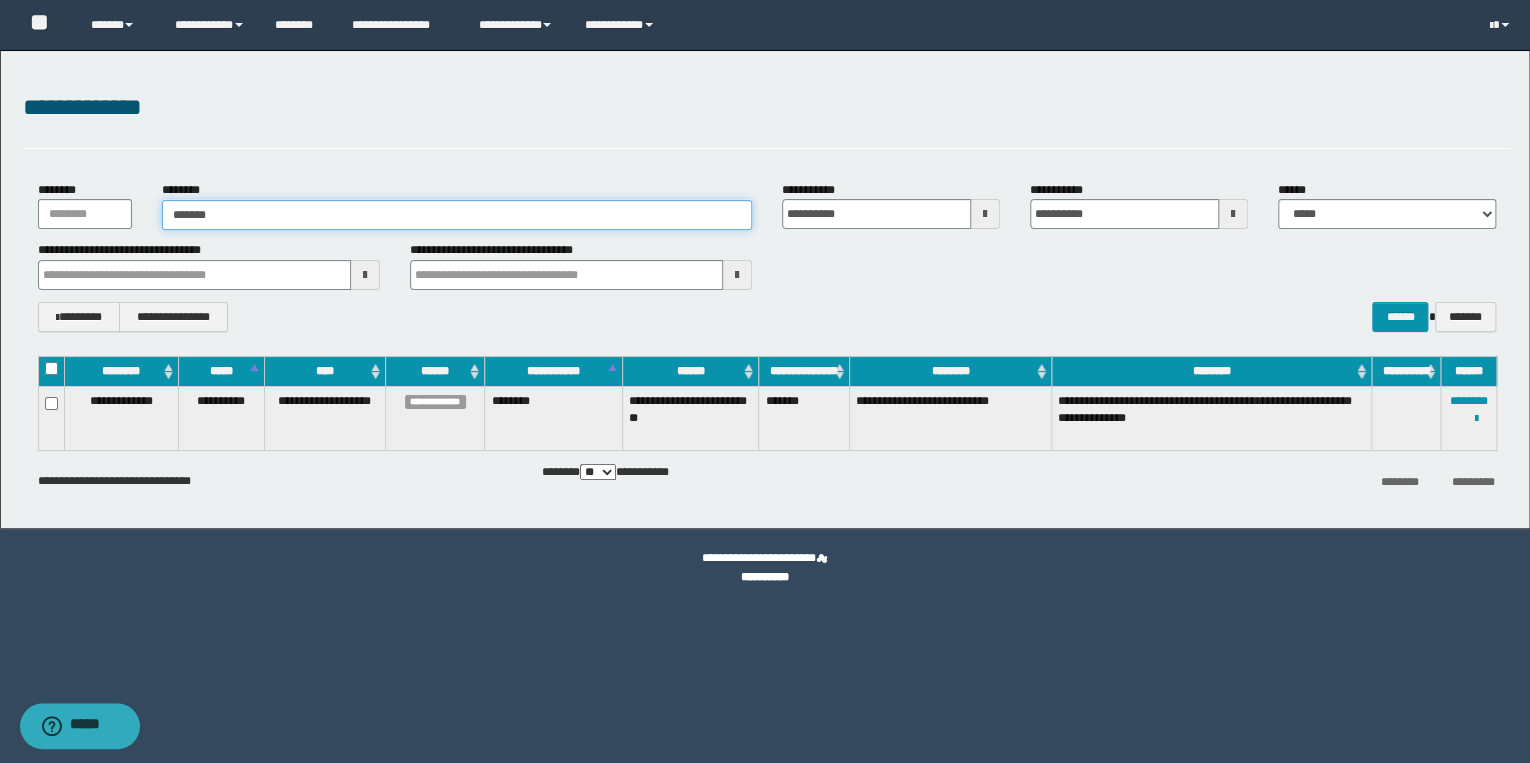 type on "*******" 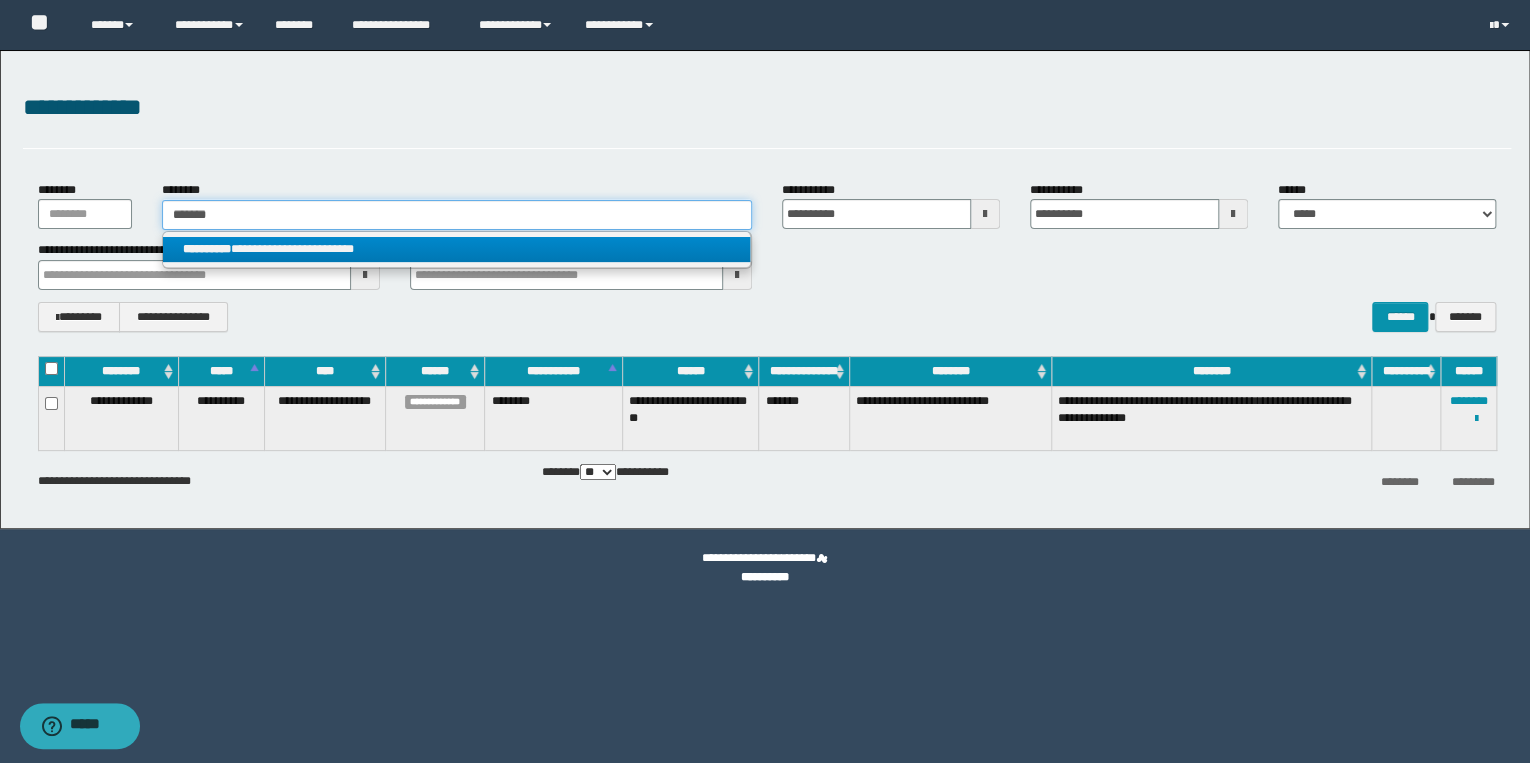 type on "*******" 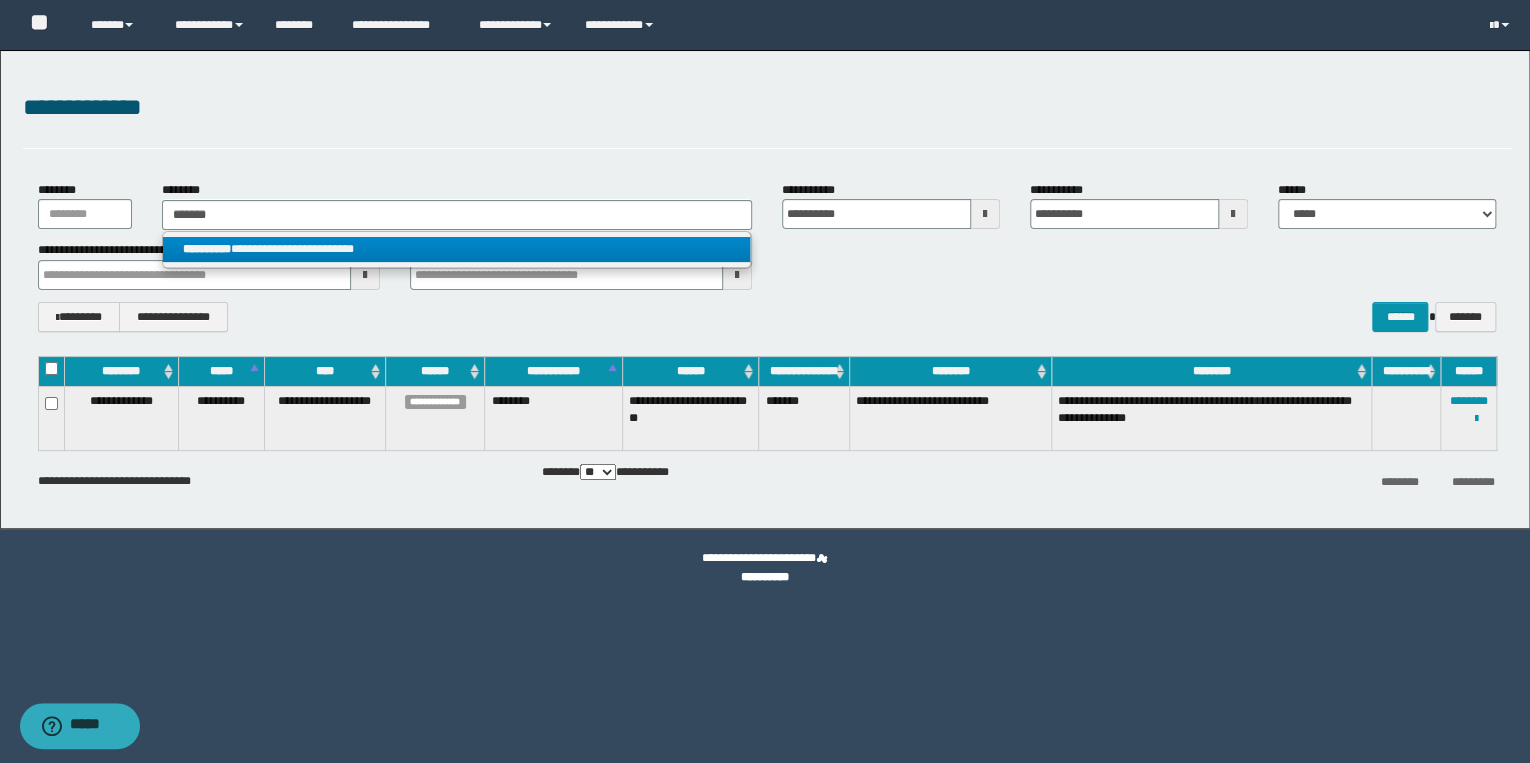 click on "**********" at bounding box center (457, 249) 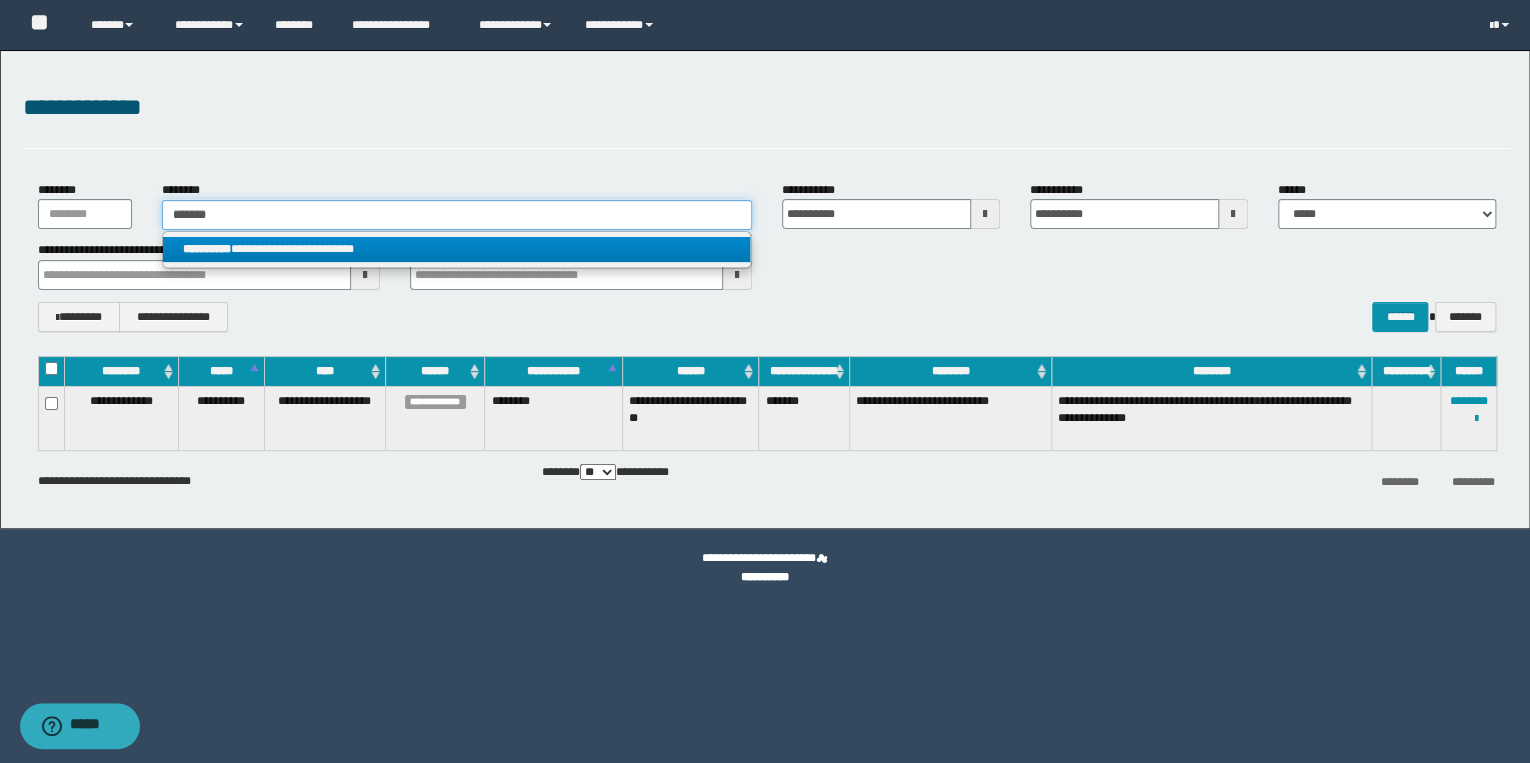 type 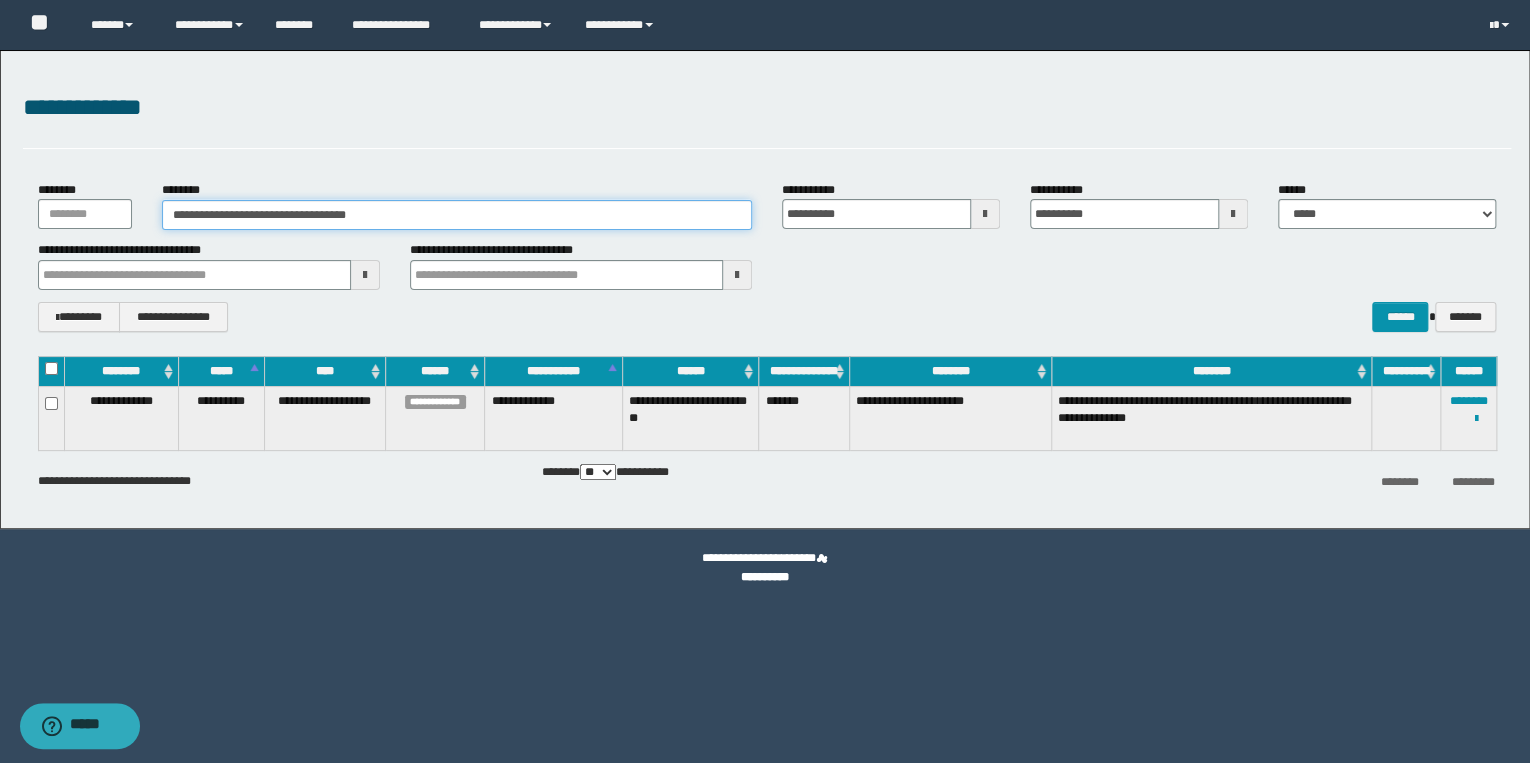 drag, startPoint x: 400, startPoint y: 208, endPoint x: 0, endPoint y: 190, distance: 400.4048 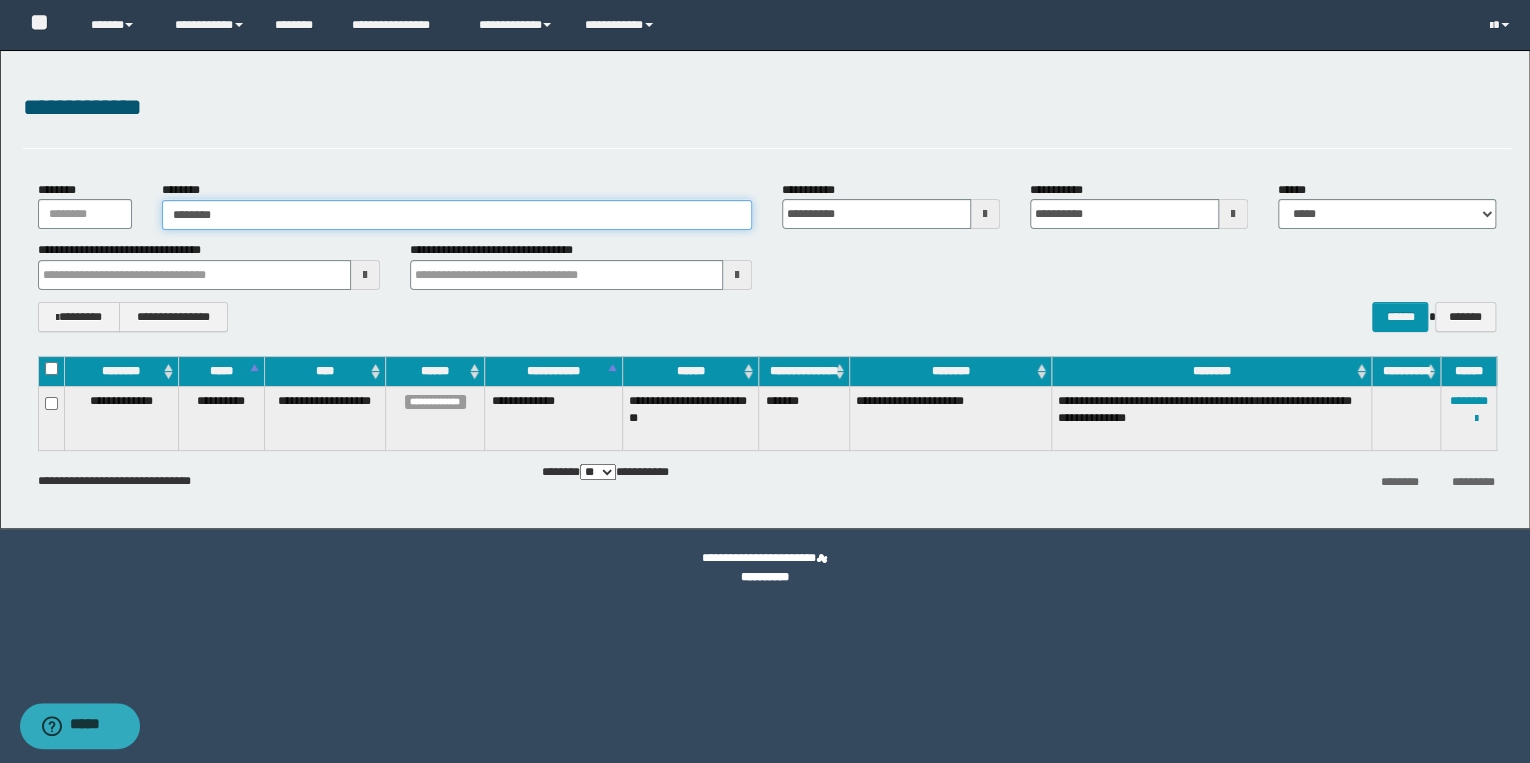 type on "********" 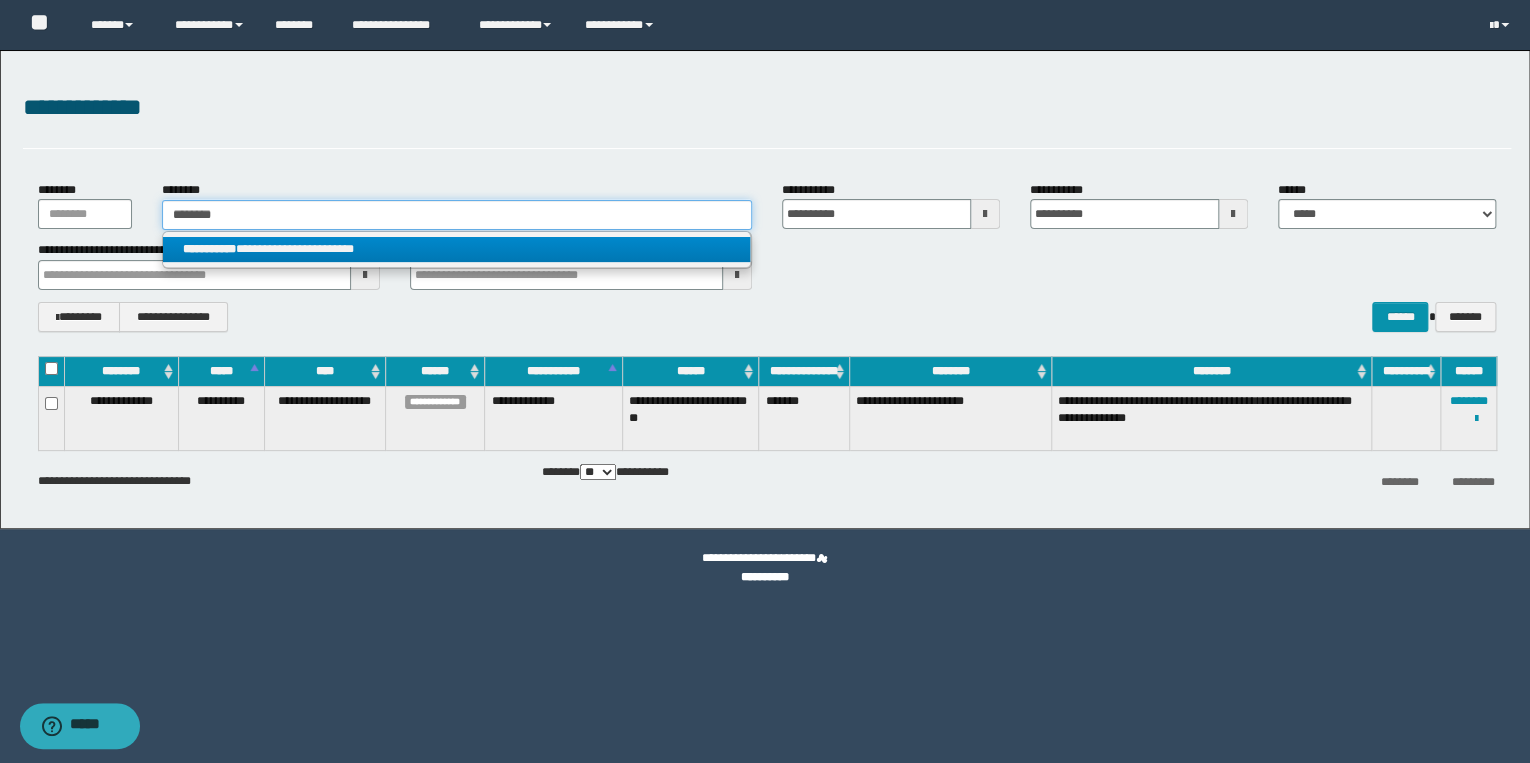 type on "********" 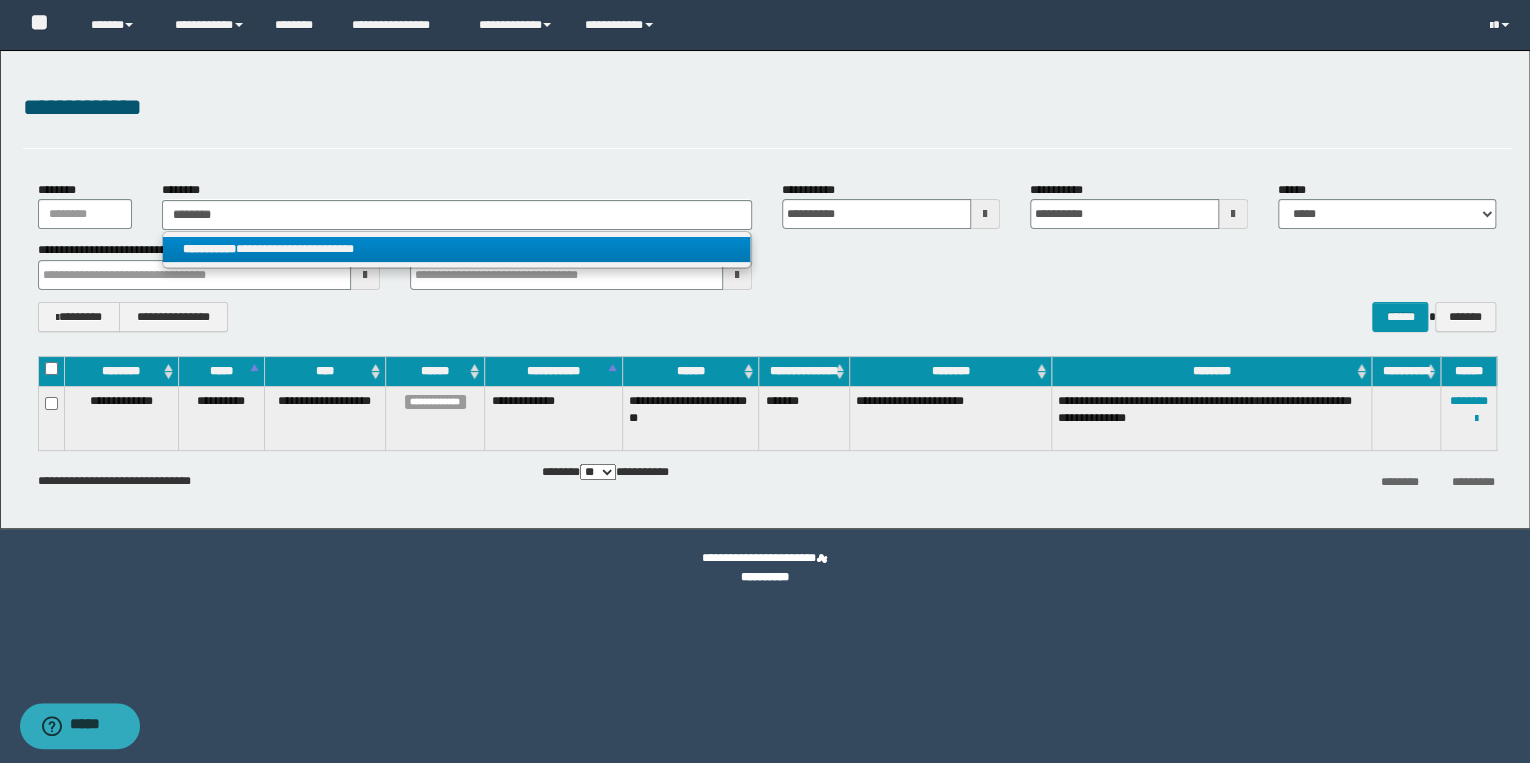 click on "**********" at bounding box center [209, 249] 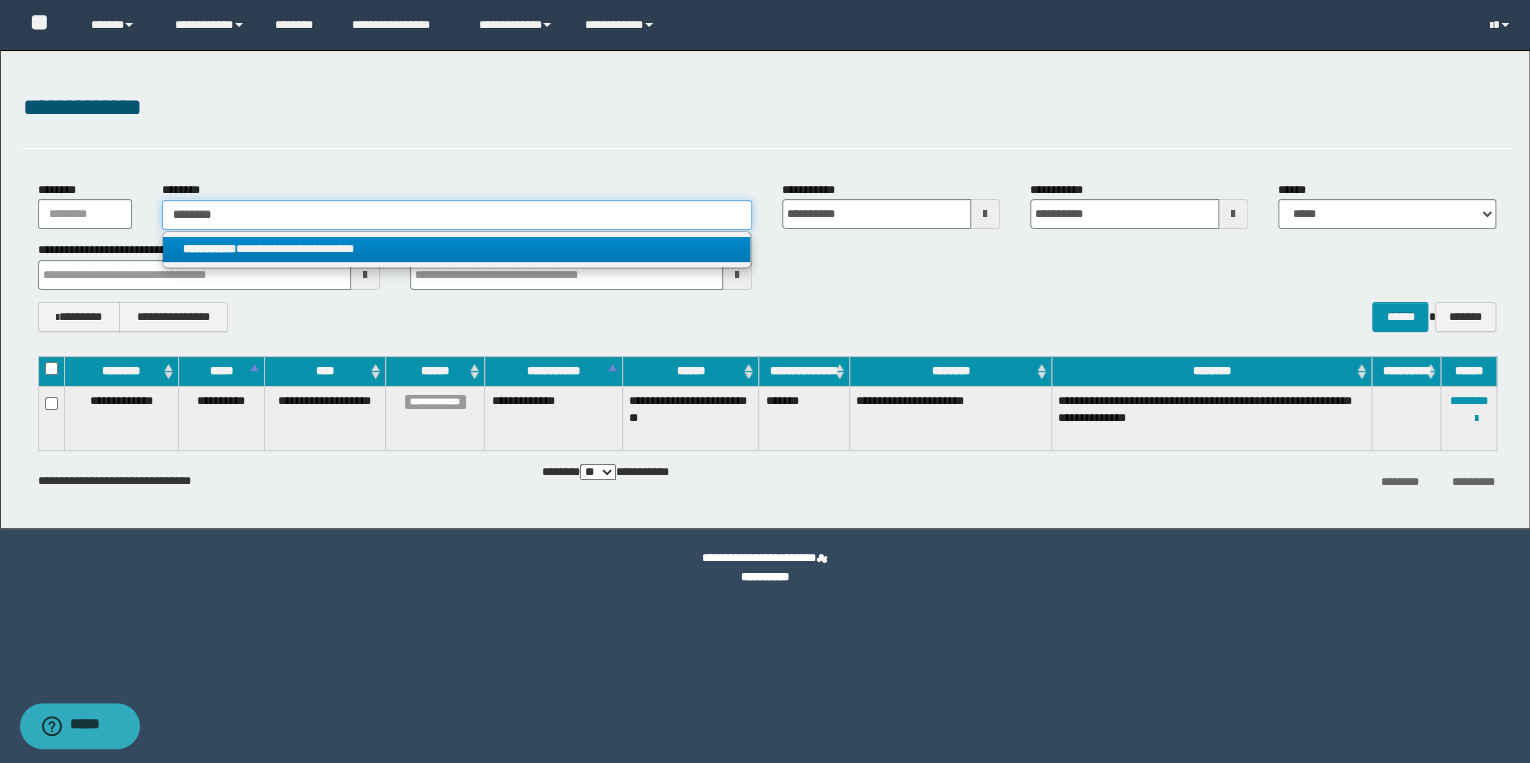 type 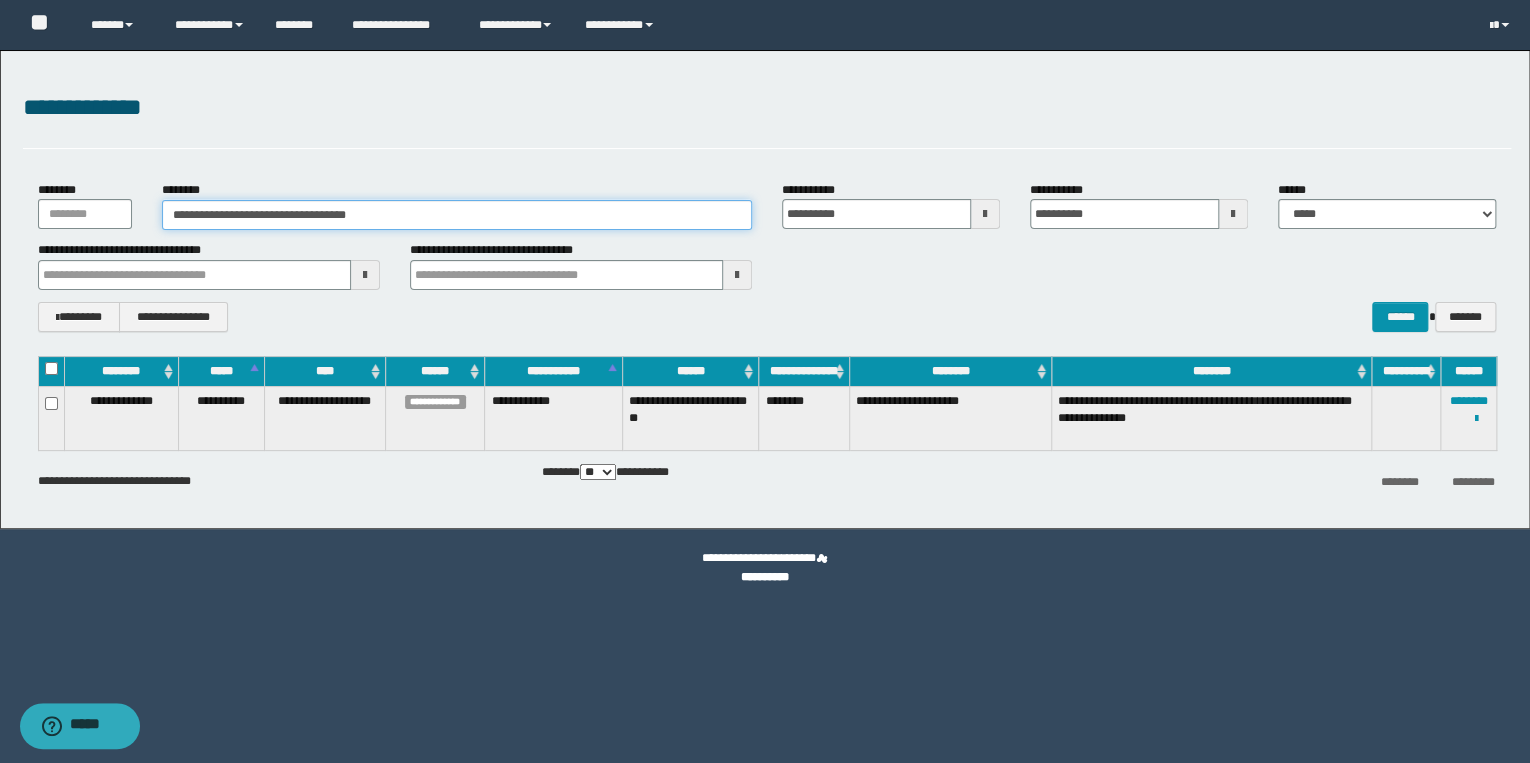 drag, startPoint x: 414, startPoint y: 206, endPoint x: 28, endPoint y: 223, distance: 386.37418 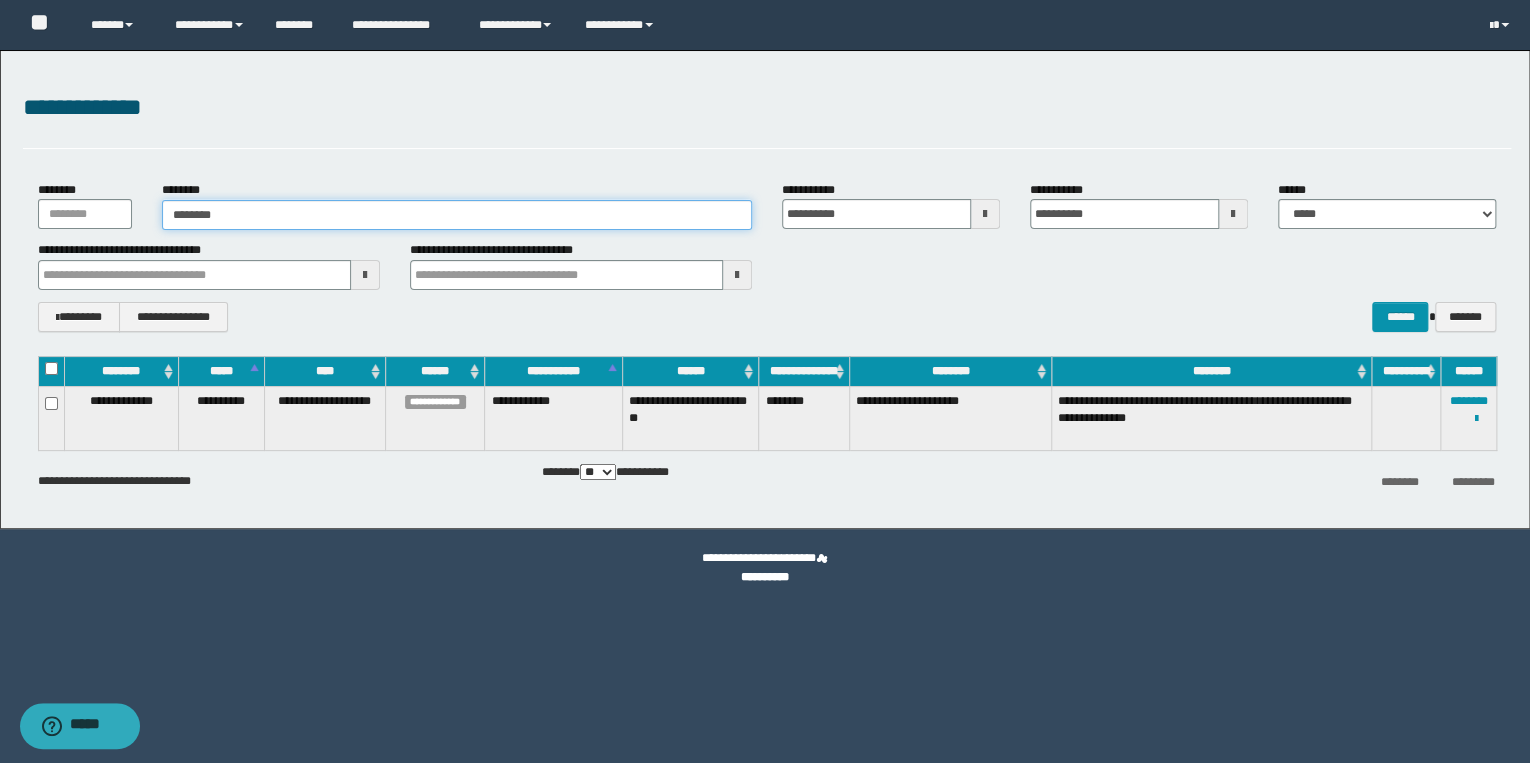 type on "********" 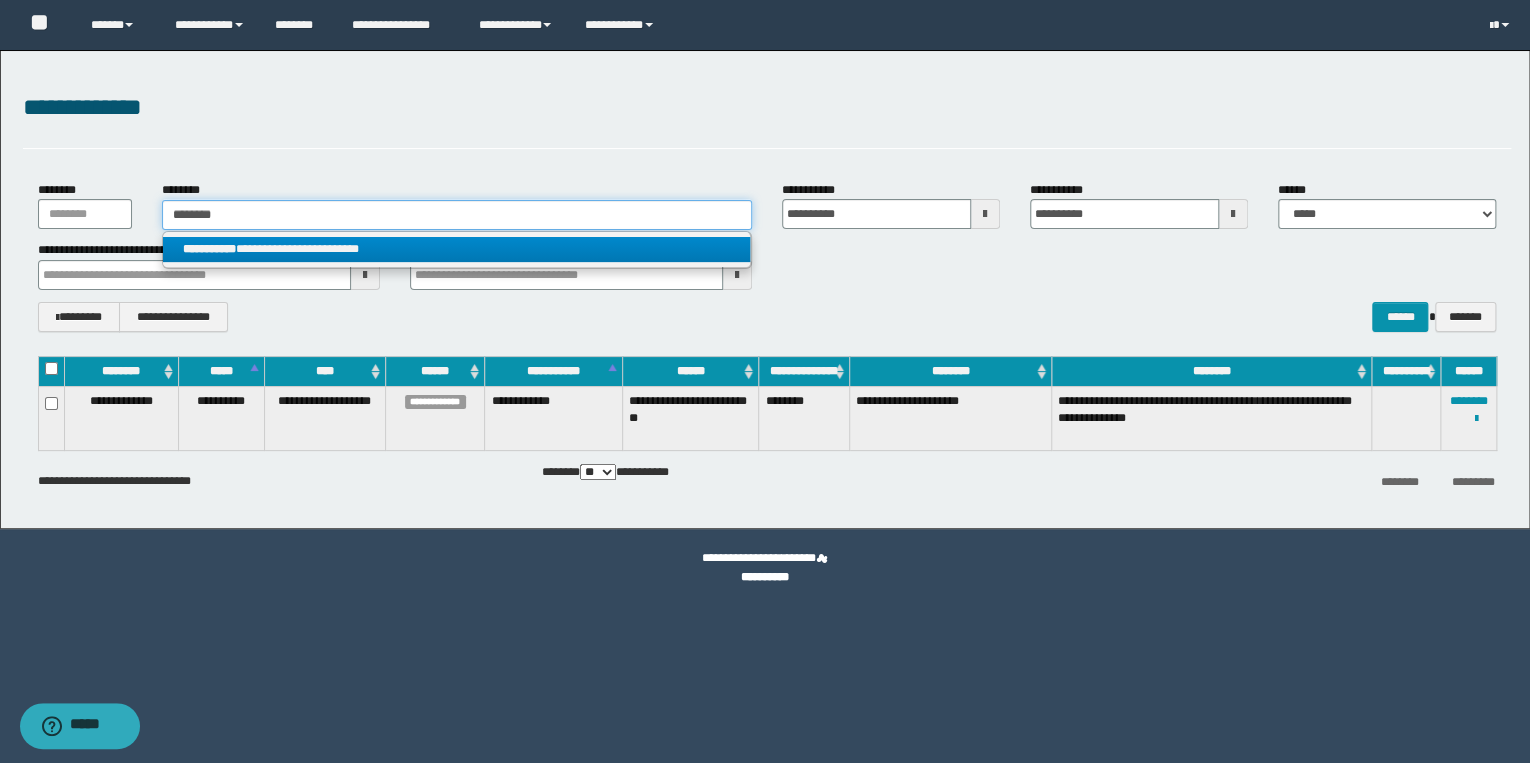 type on "********" 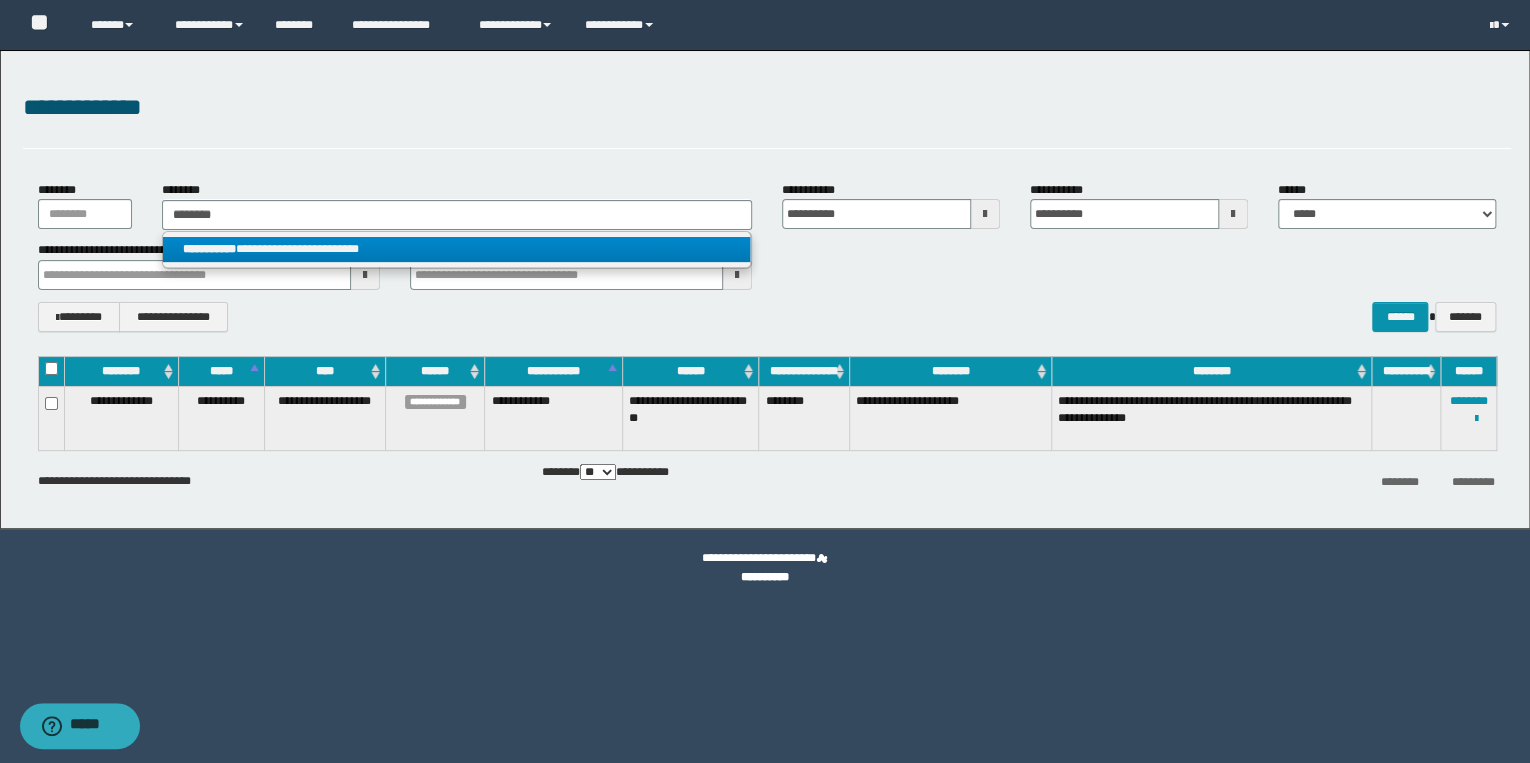 click on "**********" at bounding box center (456, 249) 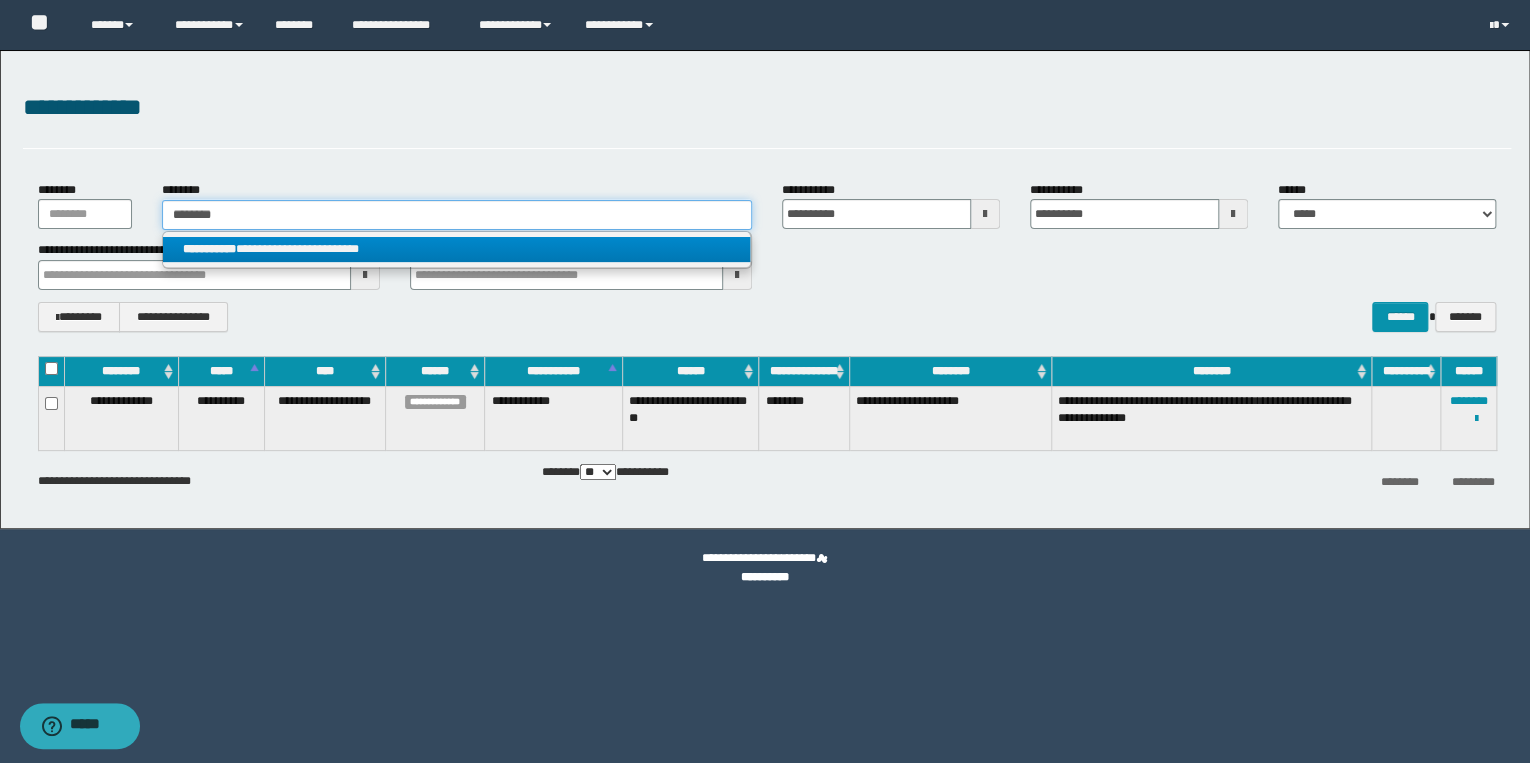 type 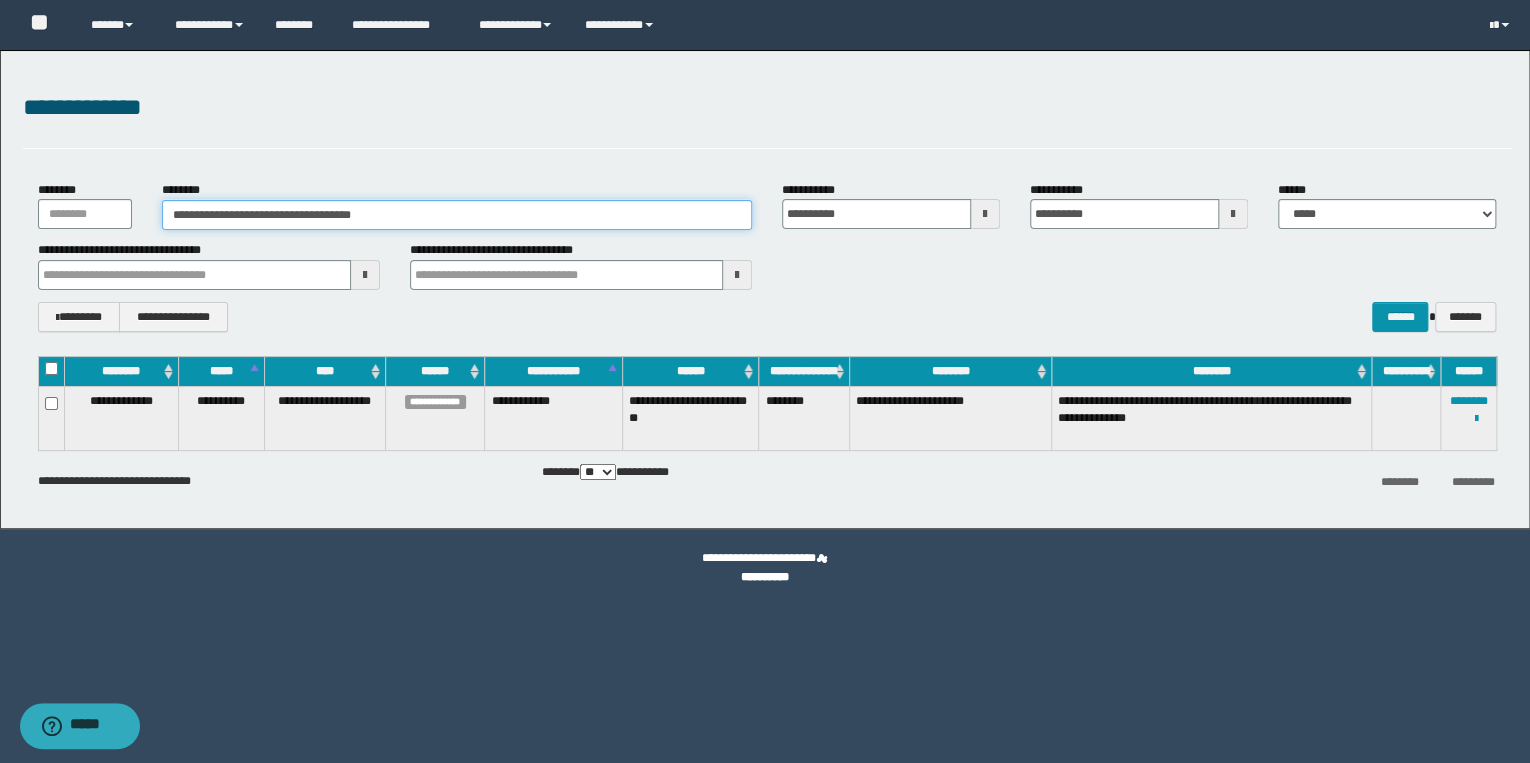 drag, startPoint x: 447, startPoint y: 204, endPoint x: 0, endPoint y: 186, distance: 447.36227 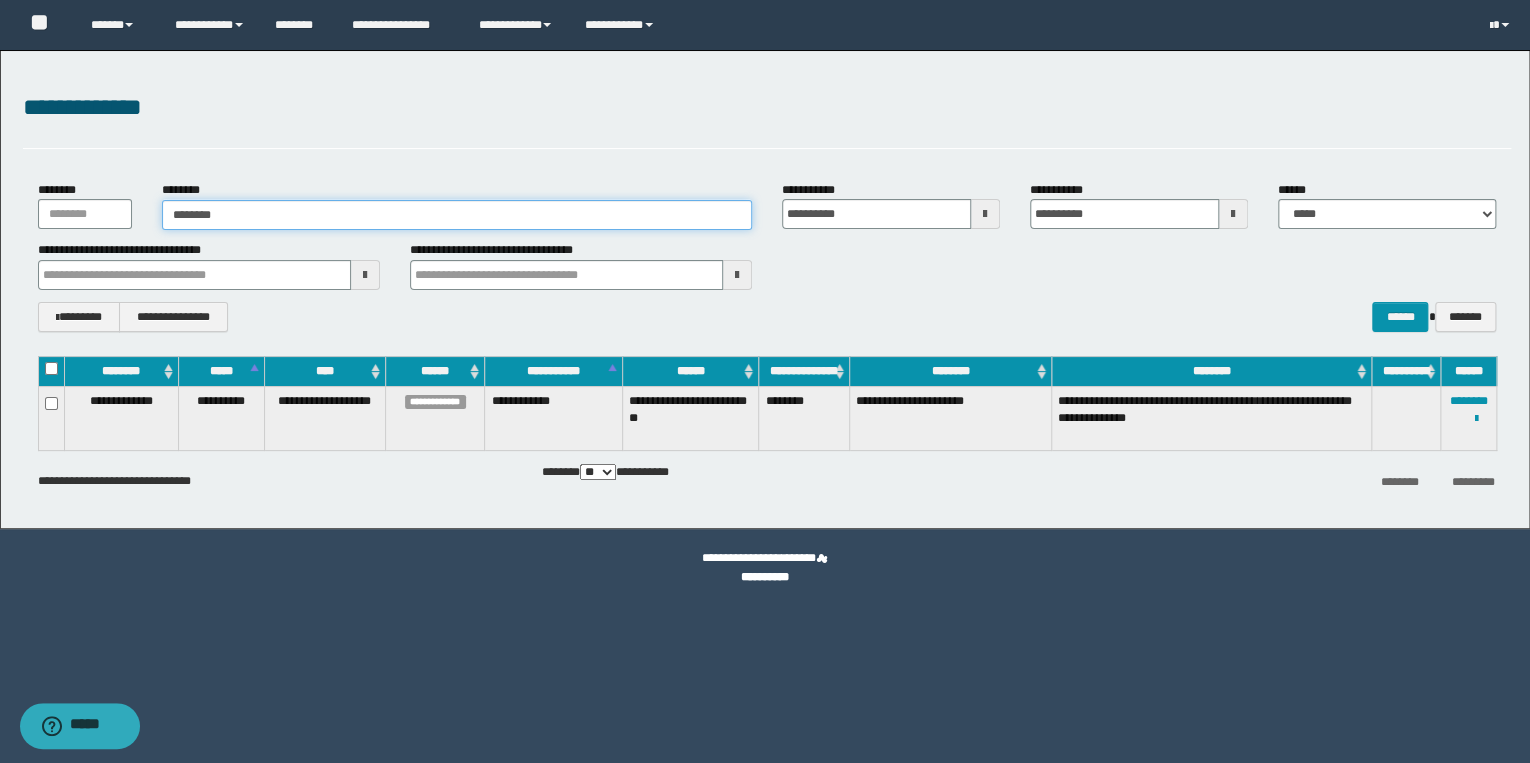 type on "********" 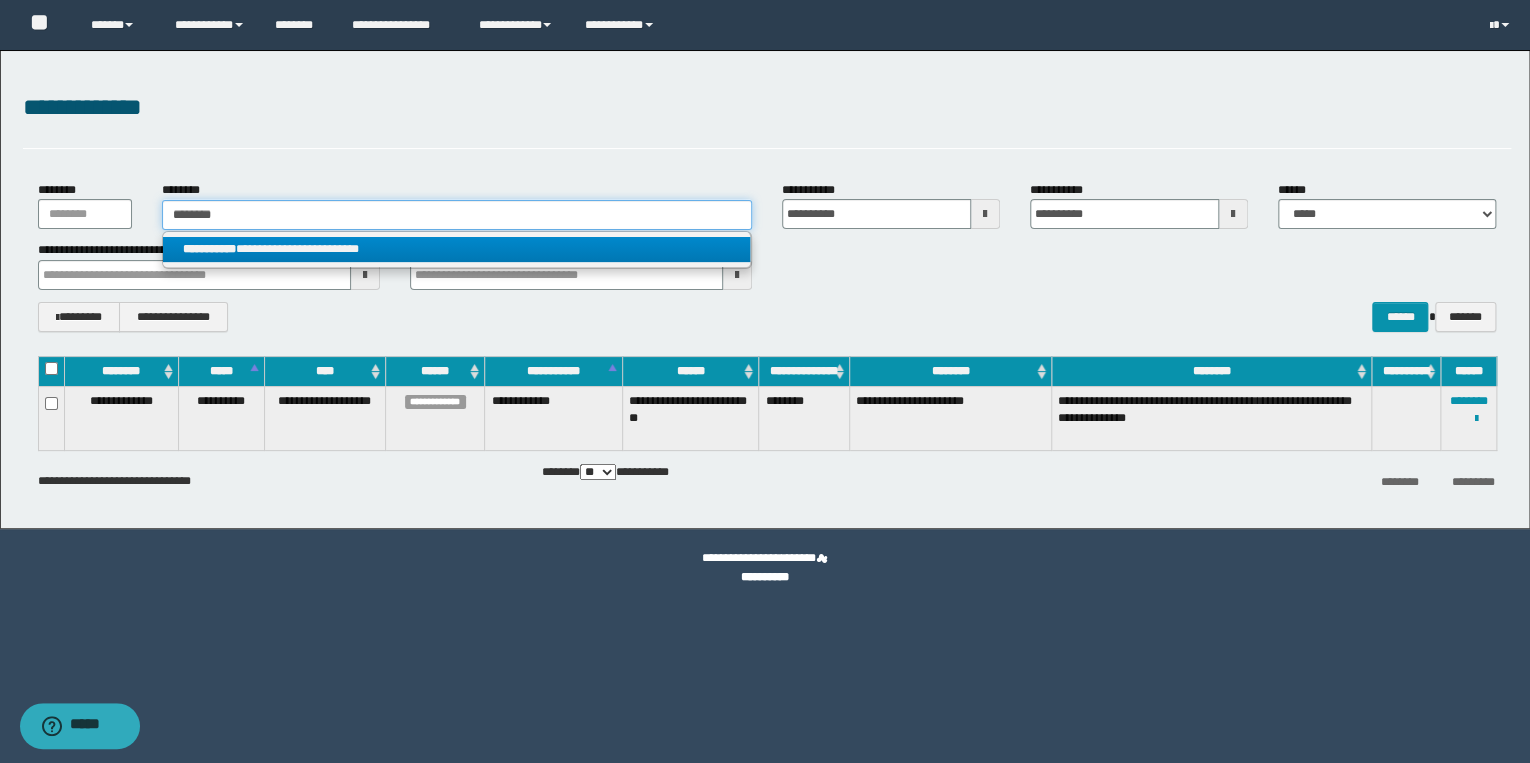 type on "********" 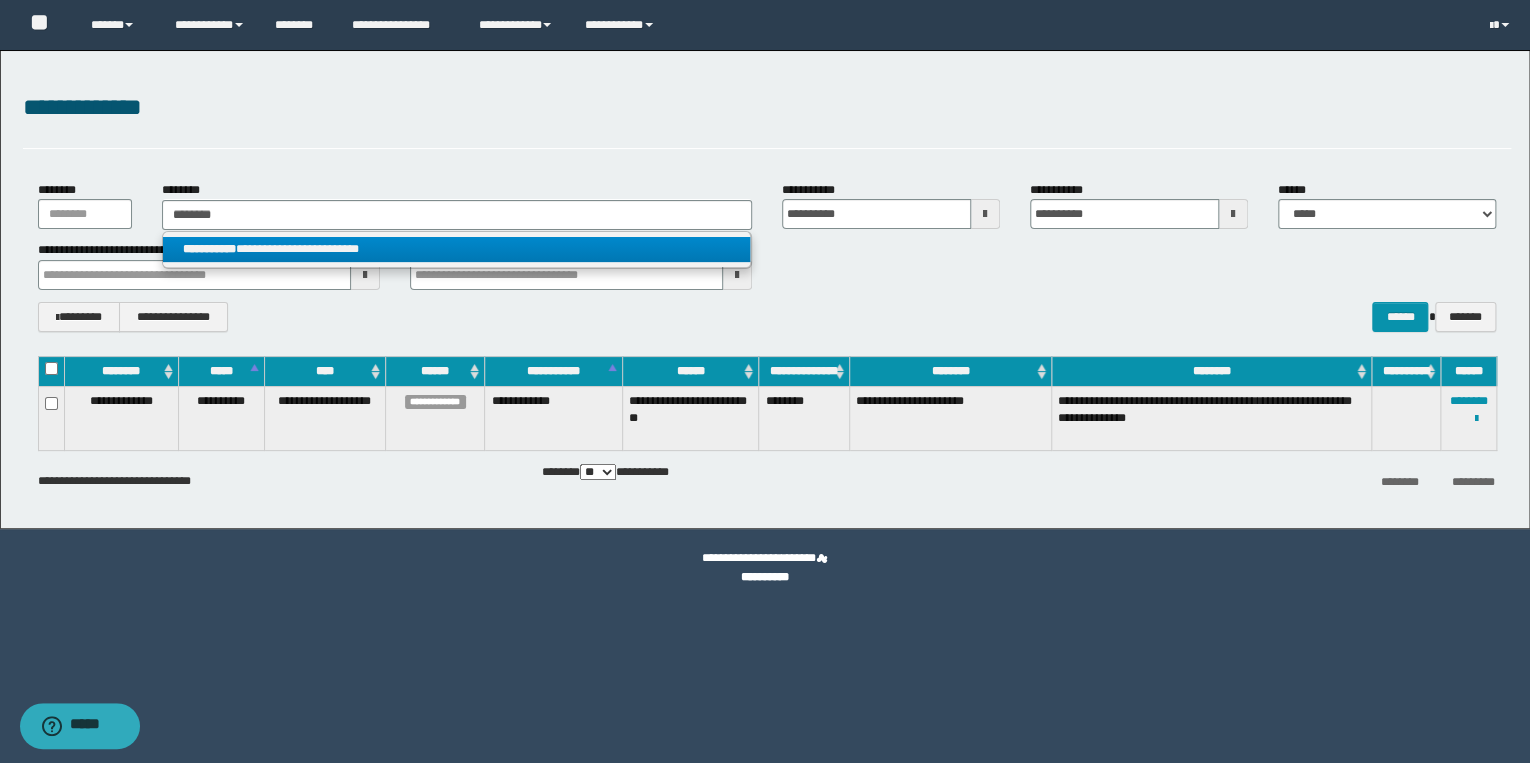 click on "**********" at bounding box center (457, 249) 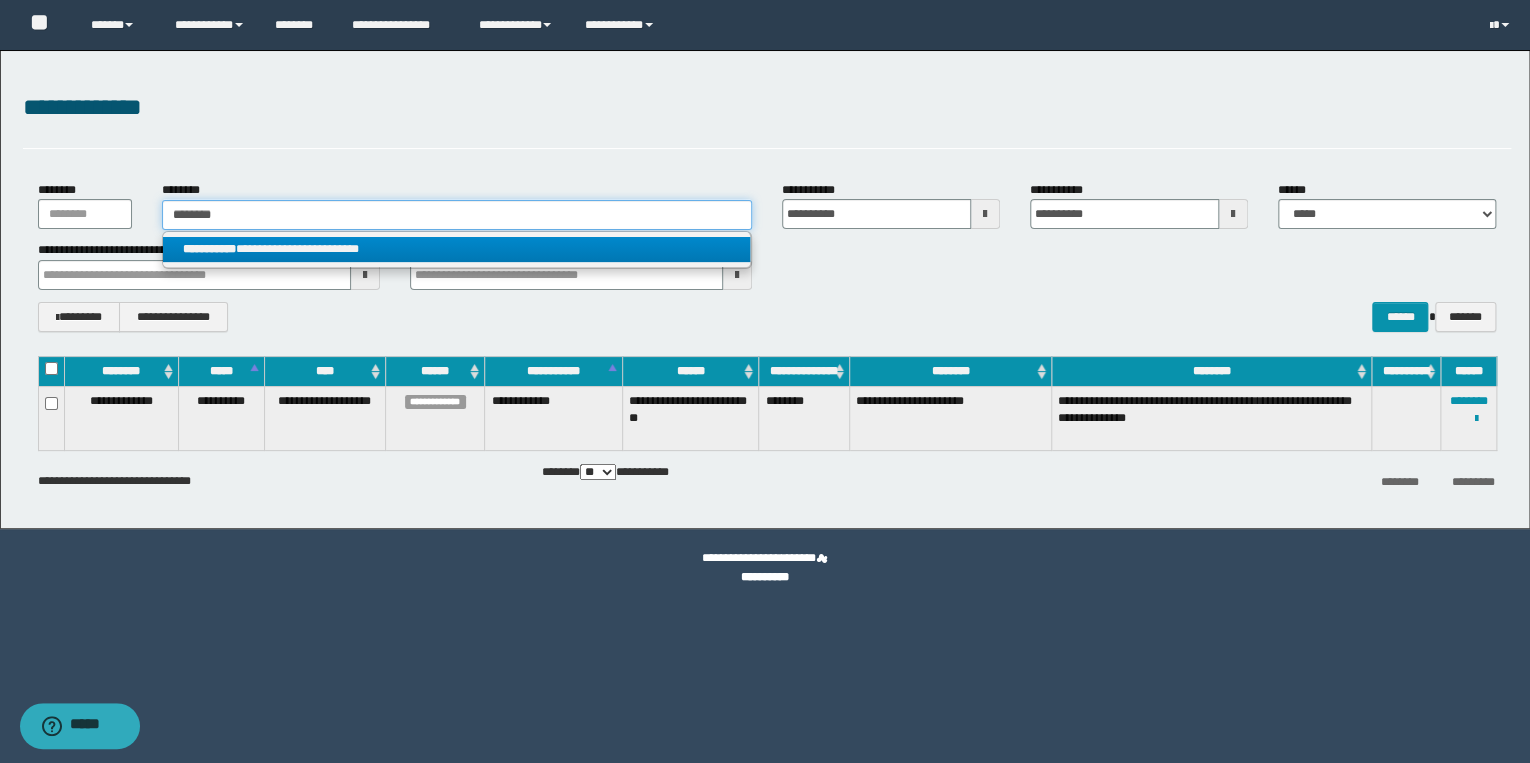 type 